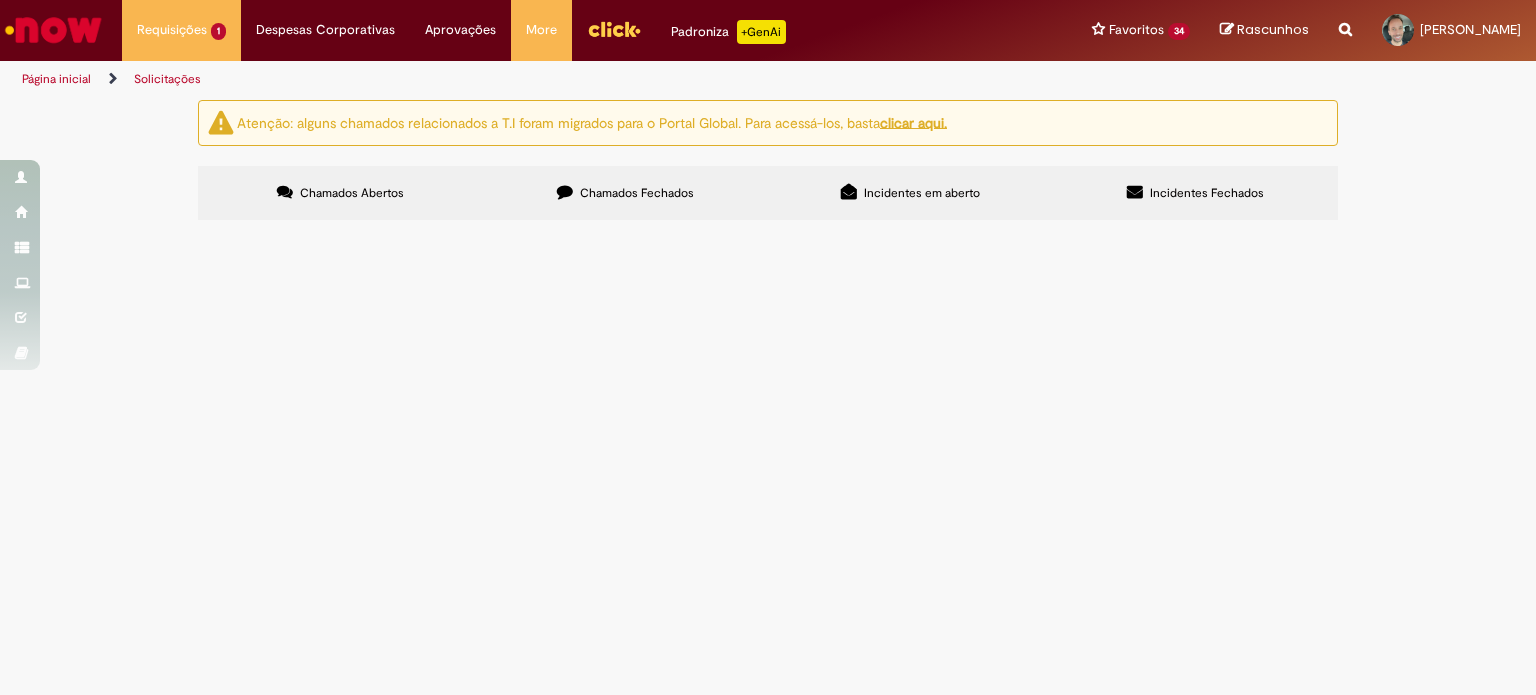 scroll, scrollTop: 0, scrollLeft: 0, axis: both 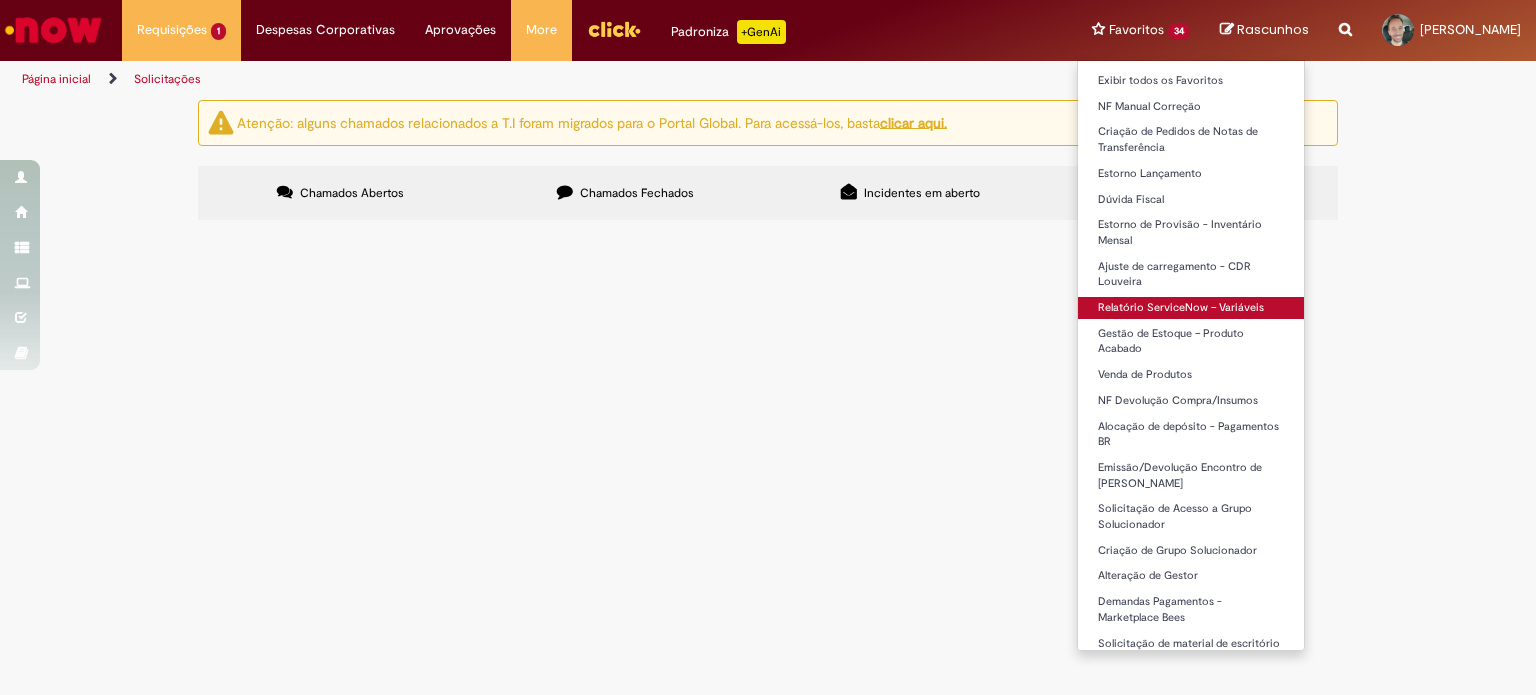 click on "Relatório ServiceNow – Variáveis" at bounding box center [1191, 308] 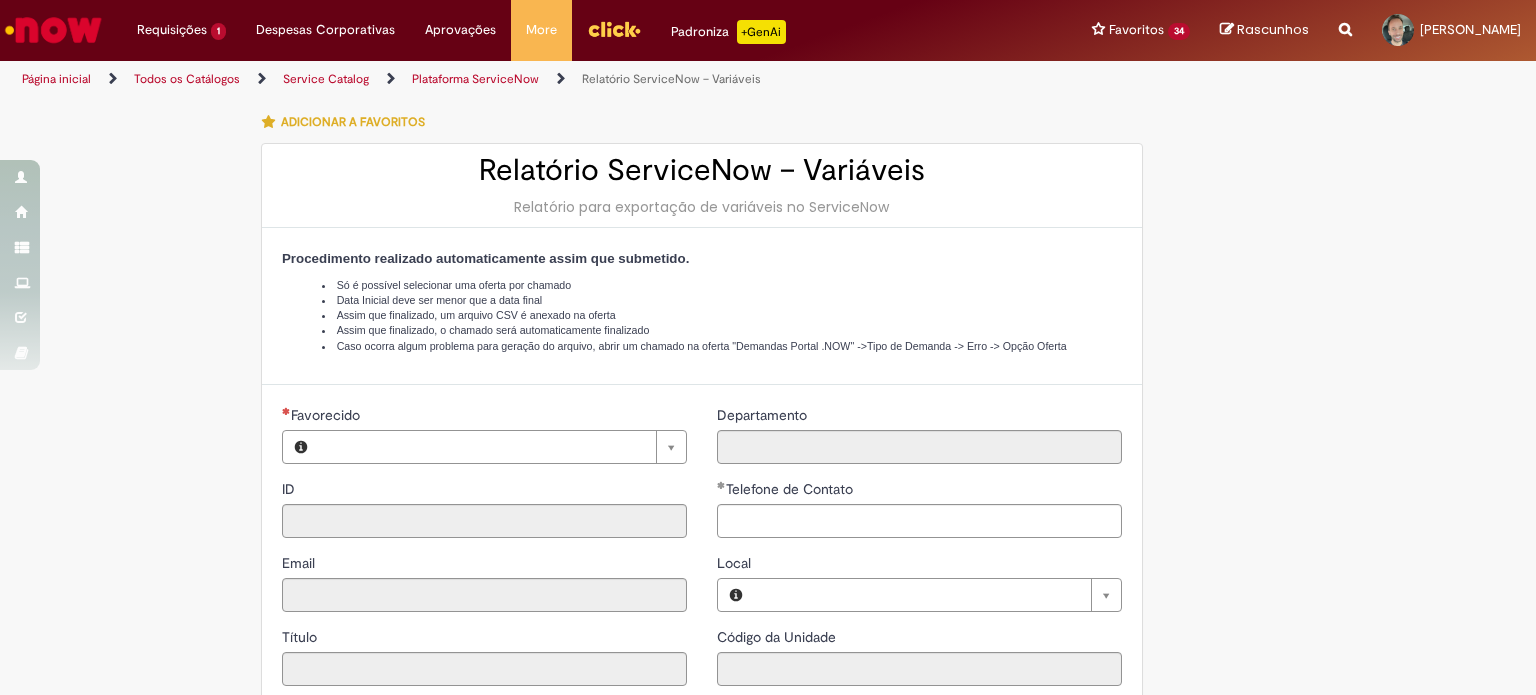 type on "********" 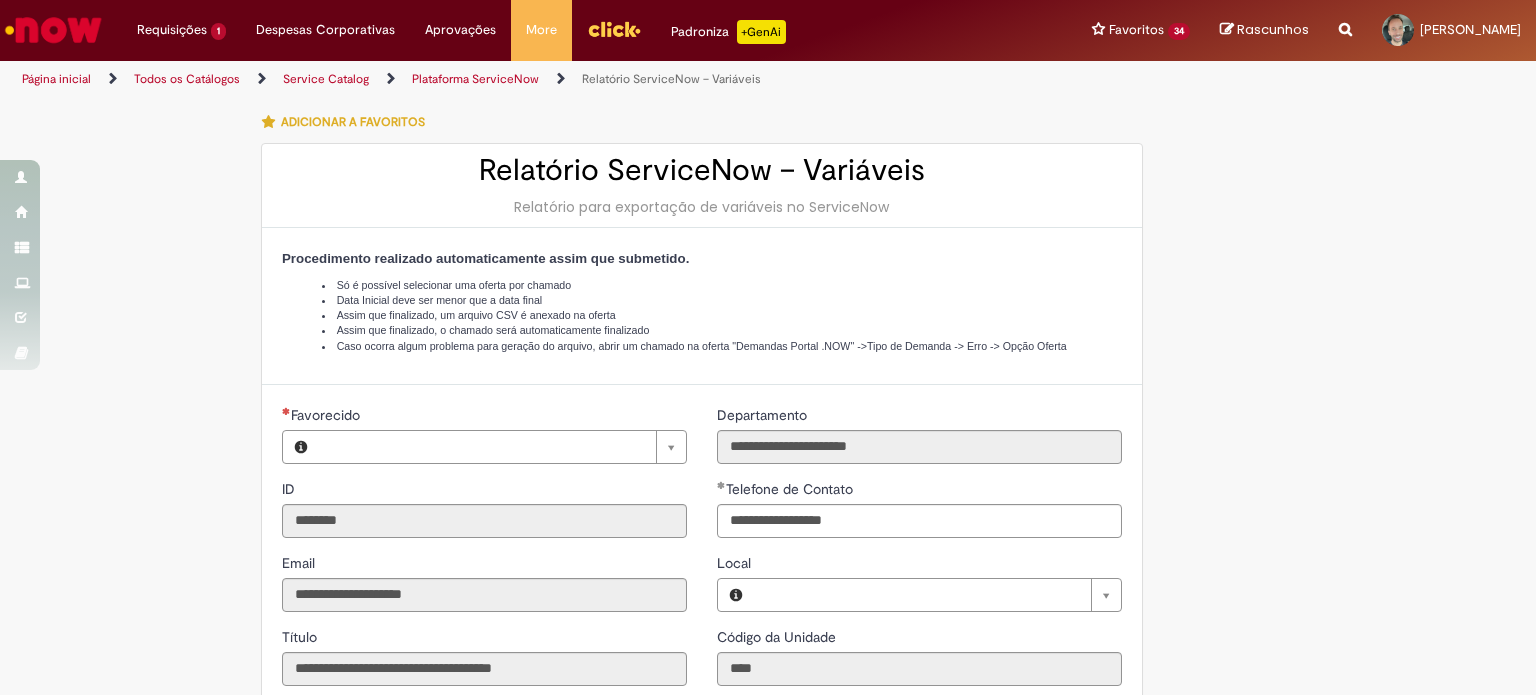 type on "**********" 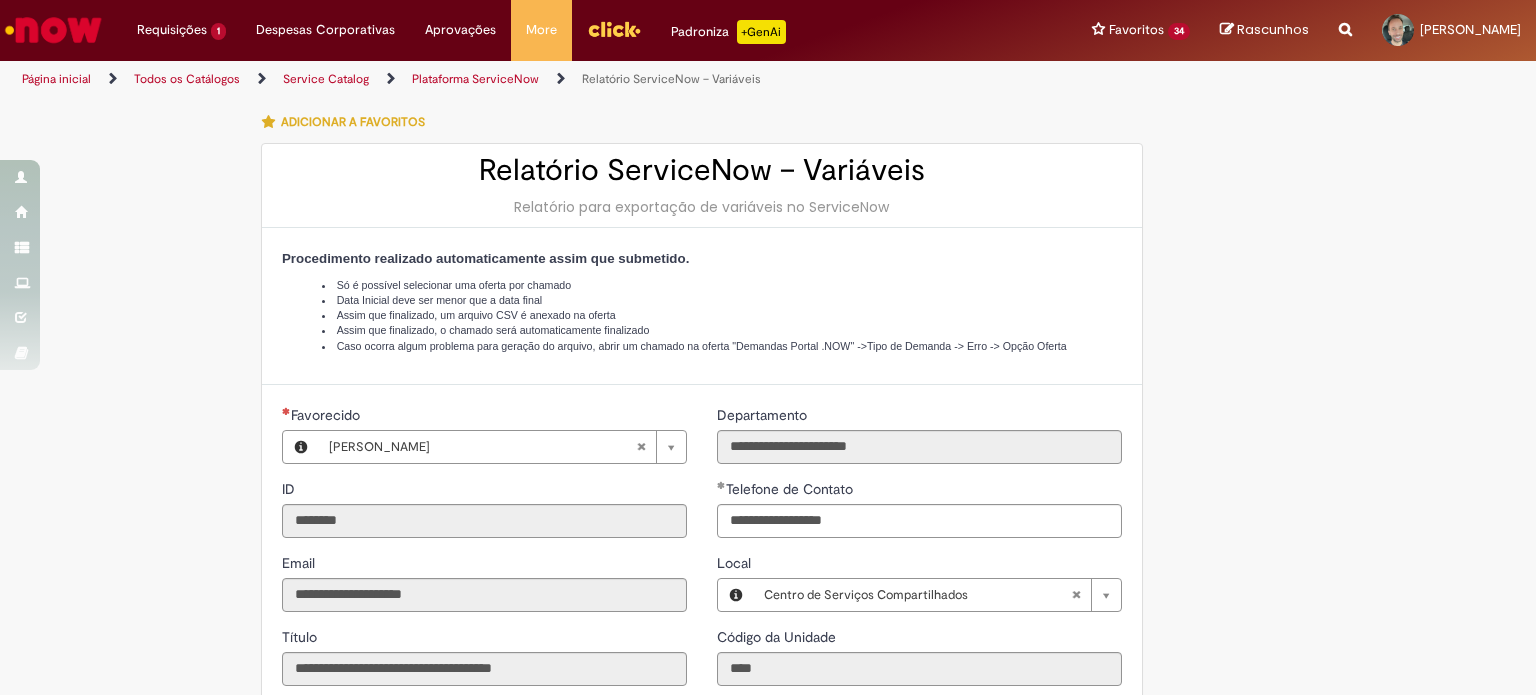 type on "**********" 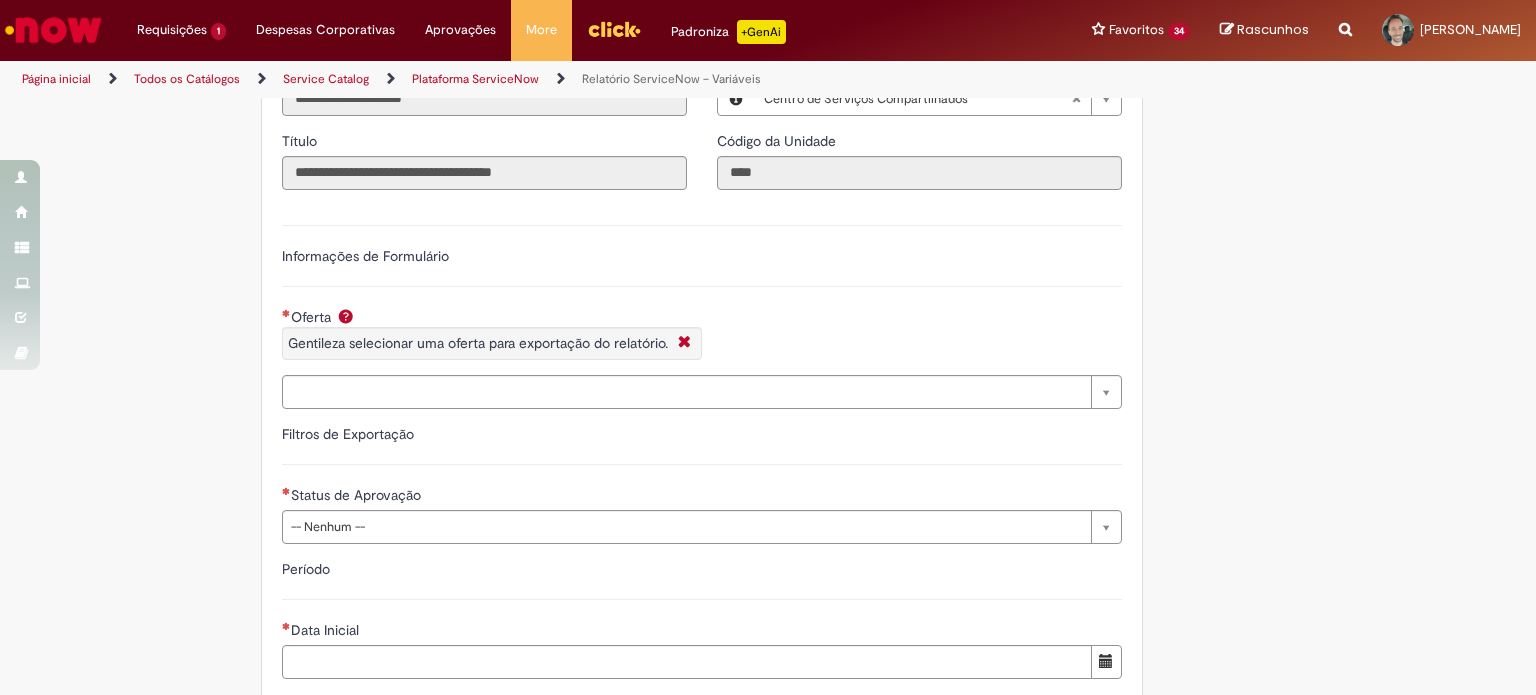 scroll, scrollTop: 500, scrollLeft: 0, axis: vertical 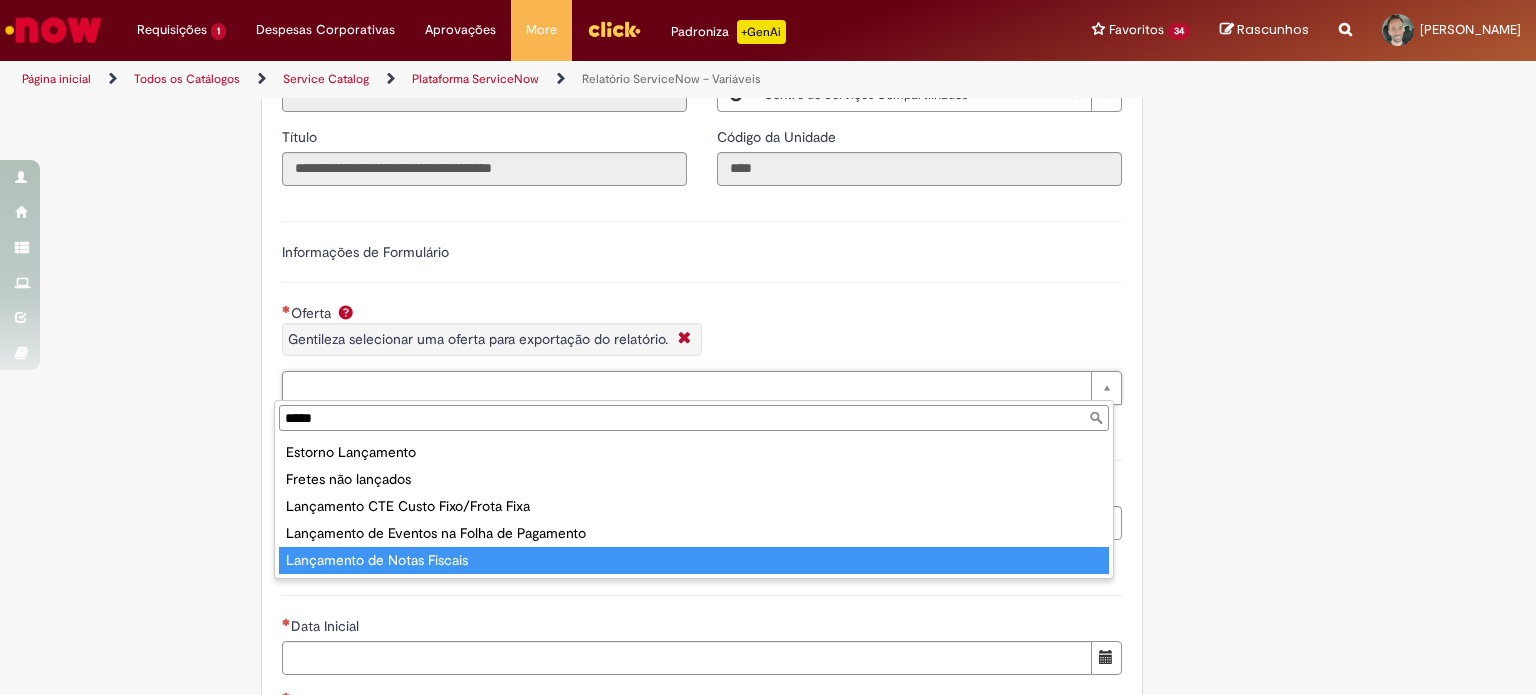 type on "*****" 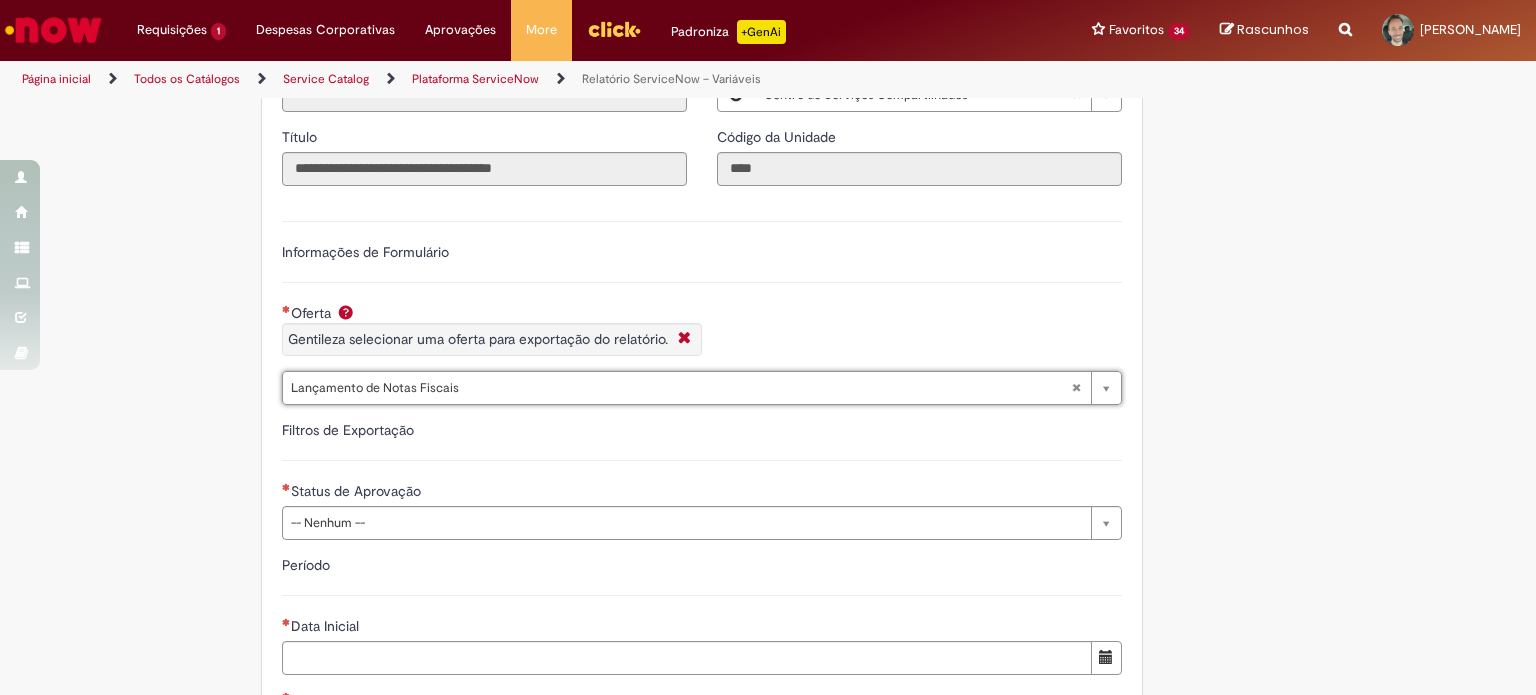 type on "**********" 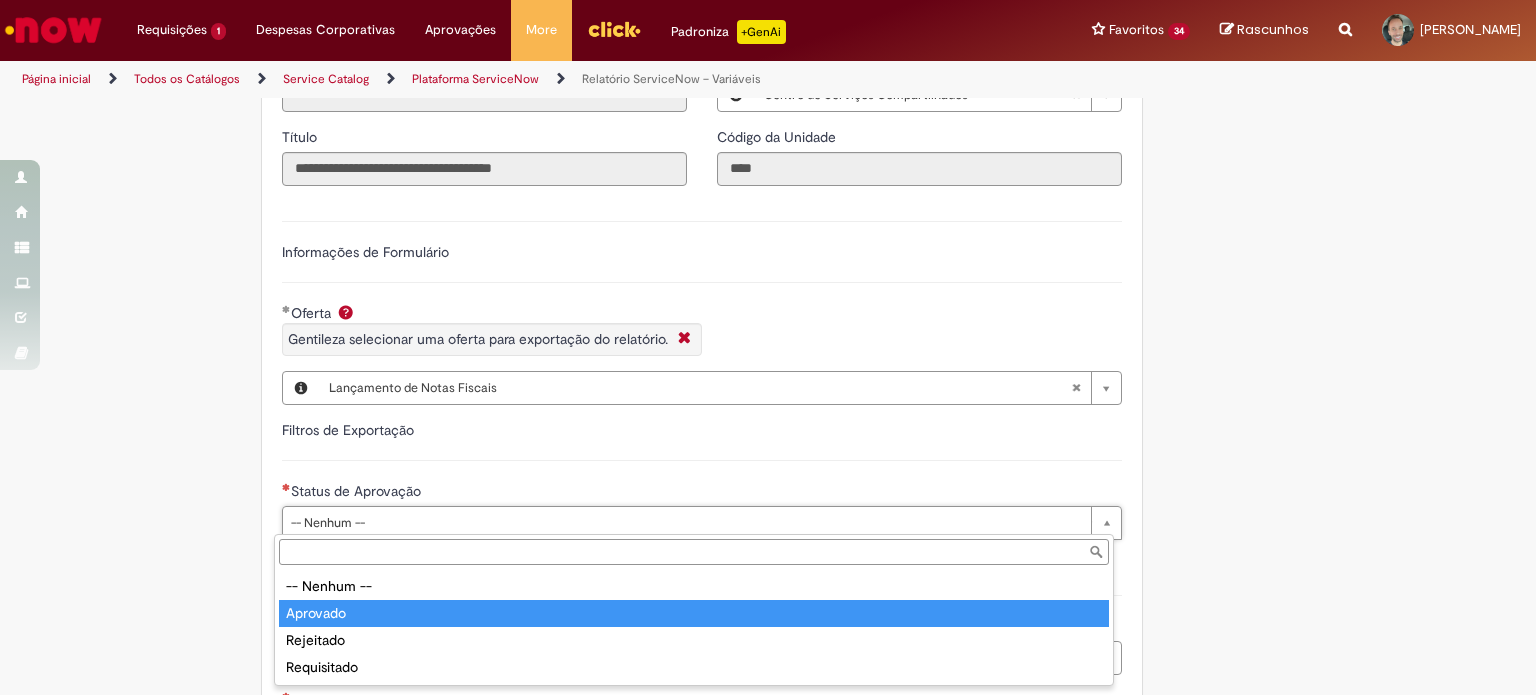 type on "********" 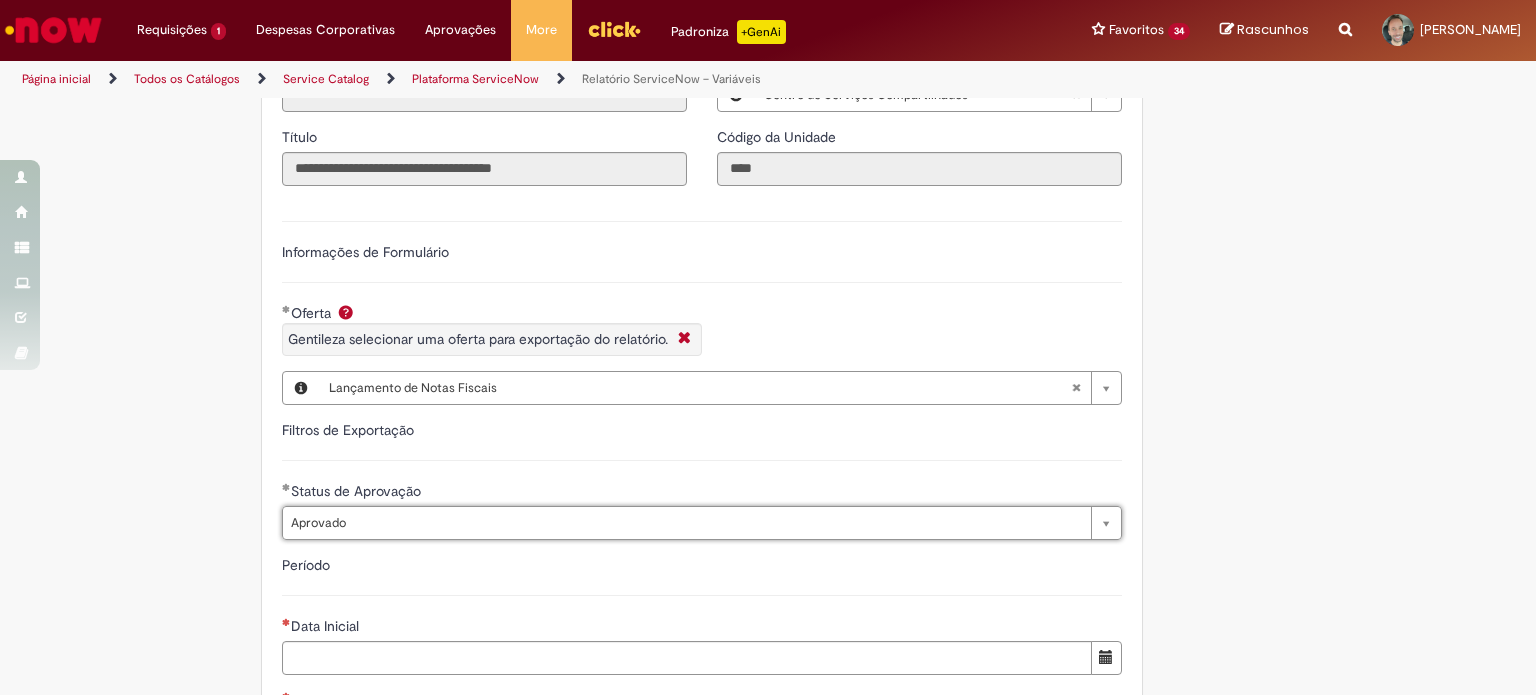 click on "**********" at bounding box center [670, 396] 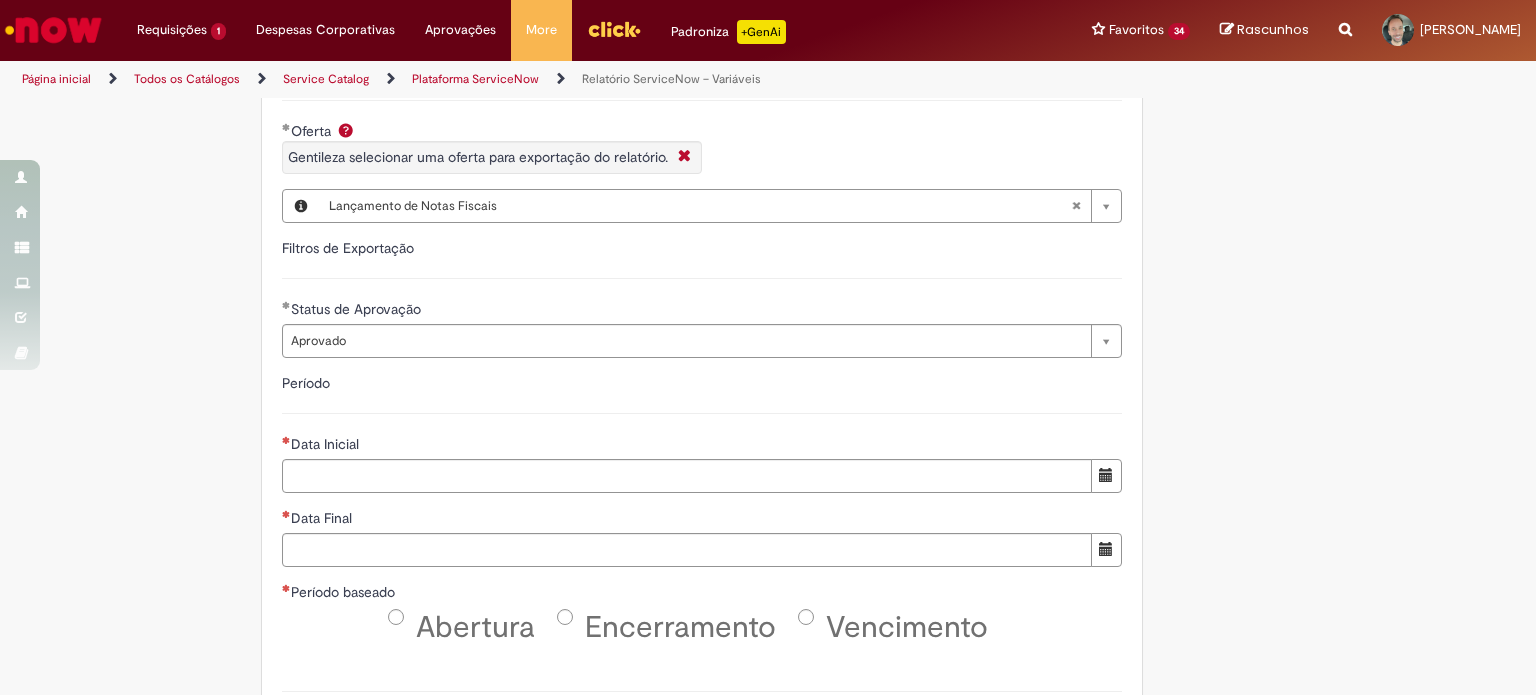 scroll, scrollTop: 700, scrollLeft: 0, axis: vertical 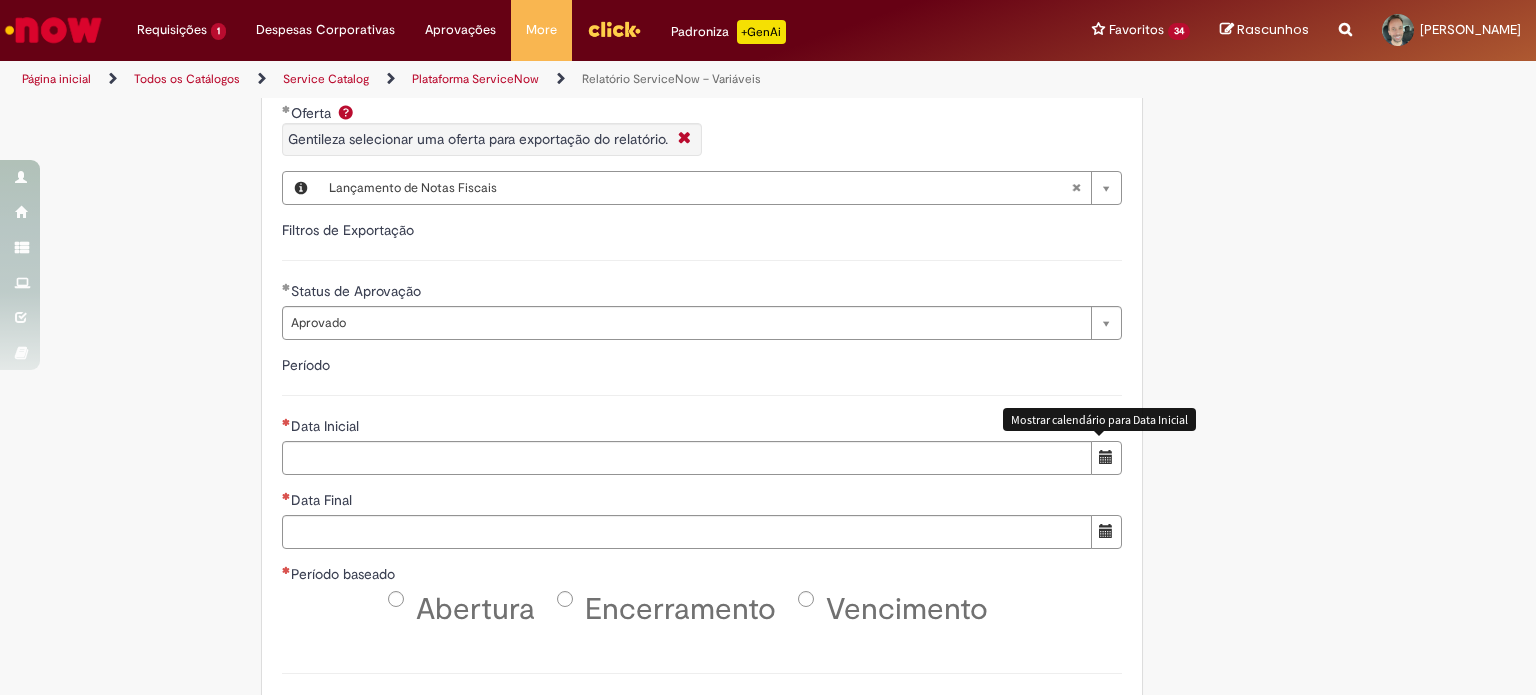 click at bounding box center (1106, 457) 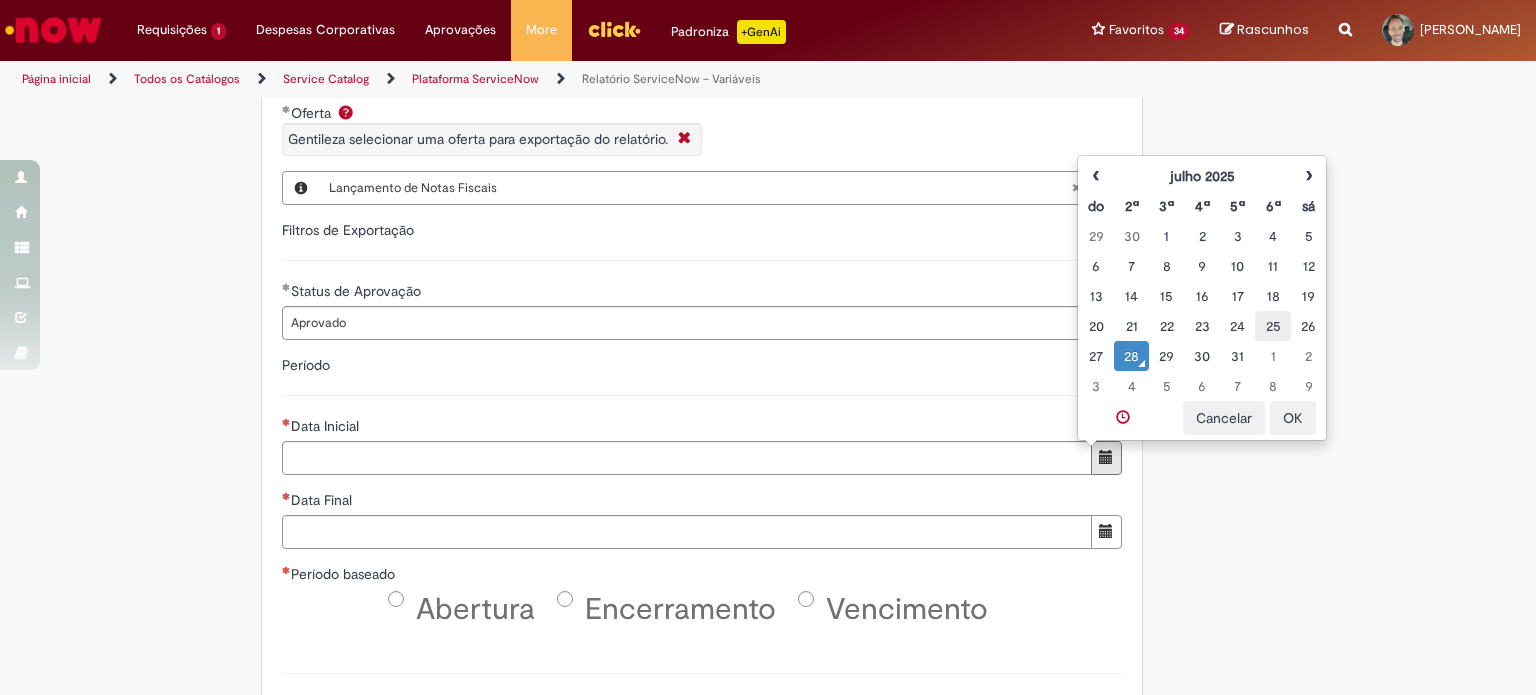 click on "25" at bounding box center (1272, 326) 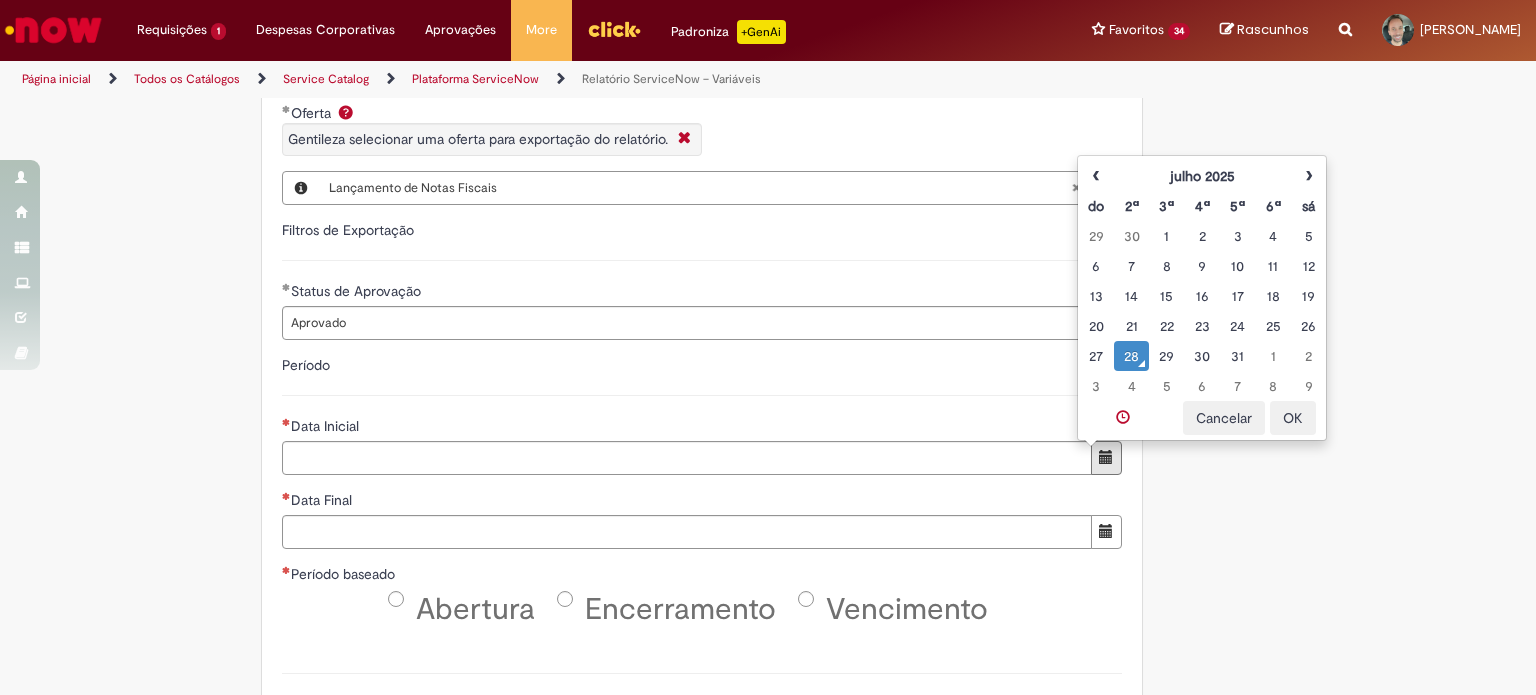type on "**********" 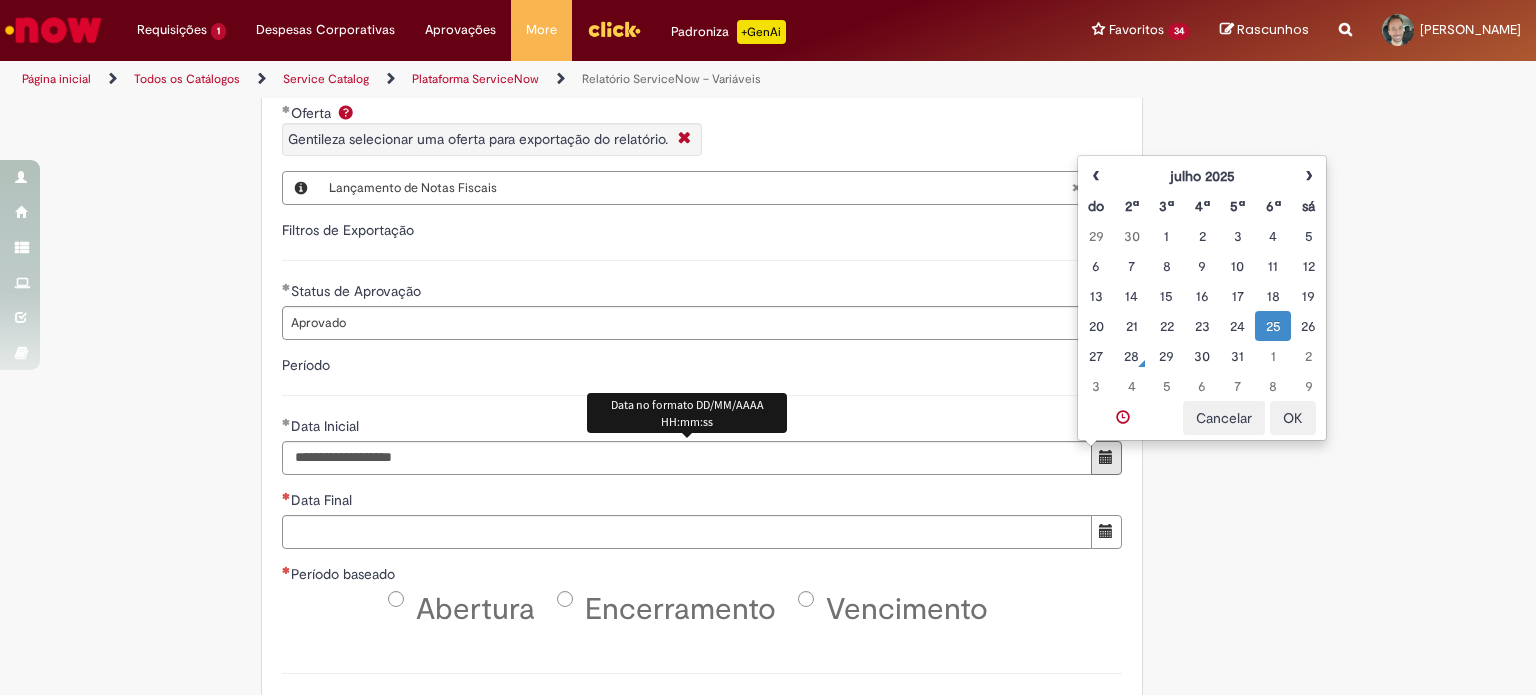click on "Tire dúvidas com LupiAssist    +GenAI
Oi! Eu sou LupiAssist, uma Inteligência Artificial Generativa em constante aprendizado   Meu conteúdo é monitorado para trazer uma melhor experiência
Dúvidas comuns:
Só mais um instante, estou consultando nossas bases de conhecimento  e escrevendo a melhor resposta pra você!
Title
Lorem ipsum dolor sit amet    Fazer uma nova pergunta
Gerei esta resposta utilizando IA Generativa em conjunto com os nossos padrões. Em caso de divergência, os documentos oficiais prevalecerão.
Saiba mais em:
Ou ligue para:
E aí, te ajudei?
Sim, obrigado!" at bounding box center [768, 197] 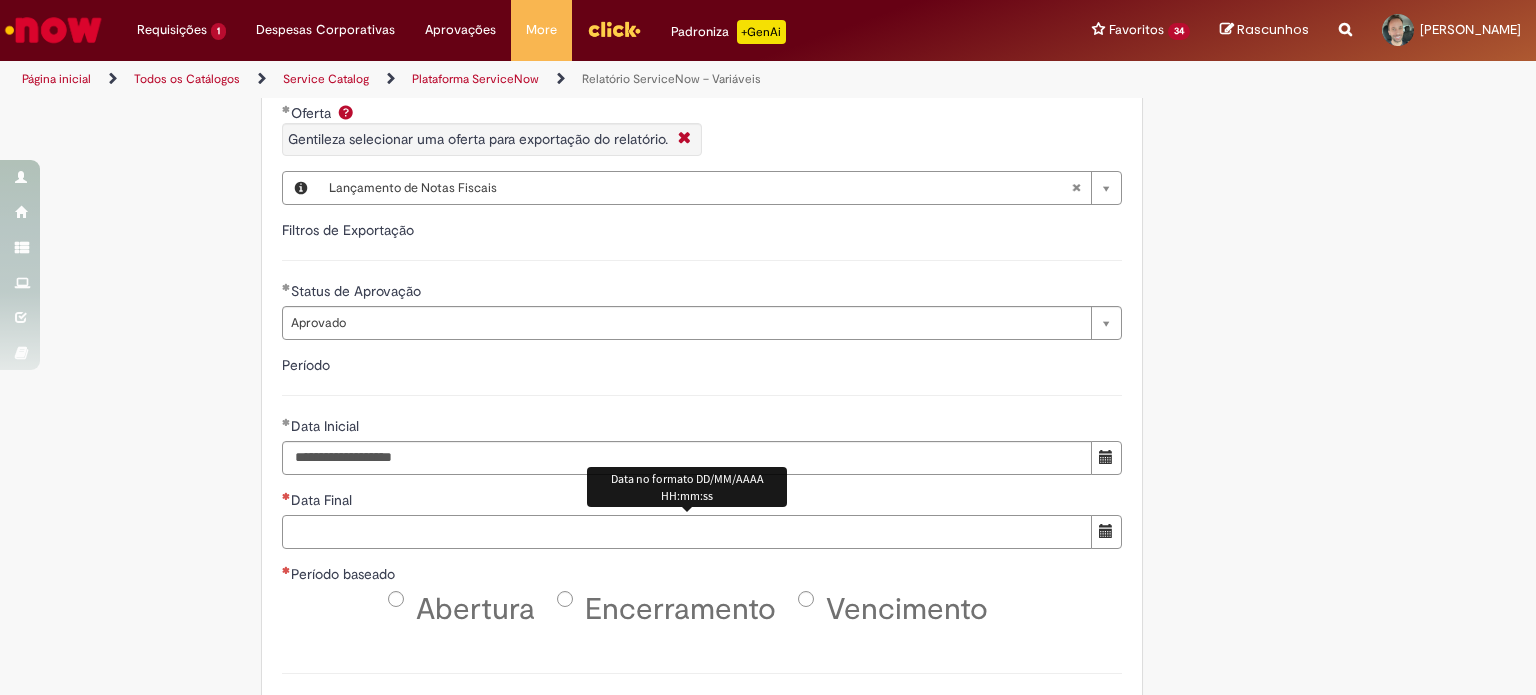 drag, startPoint x: 356, startPoint y: 526, endPoint x: 471, endPoint y: 533, distance: 115.212845 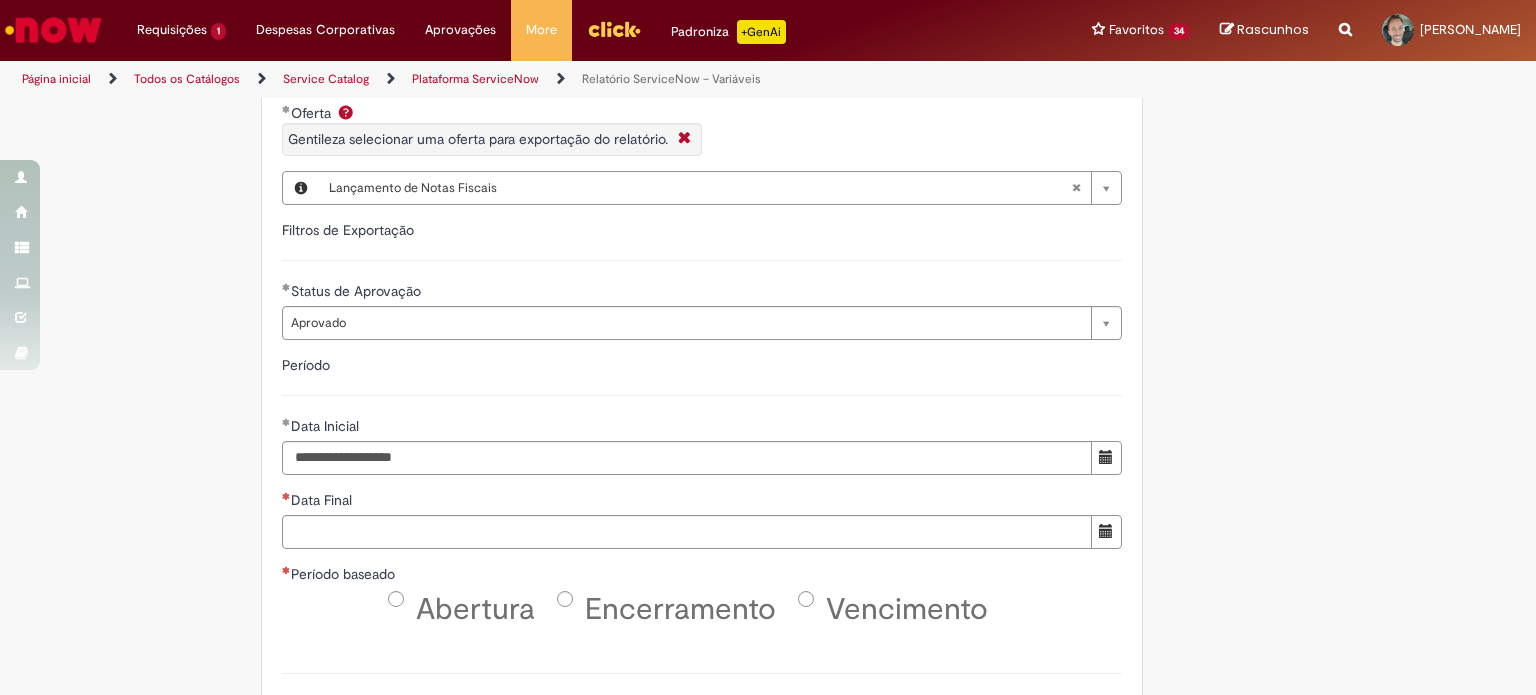drag, startPoint x: 108, startPoint y: 495, endPoint x: 128, endPoint y: 500, distance: 20.615528 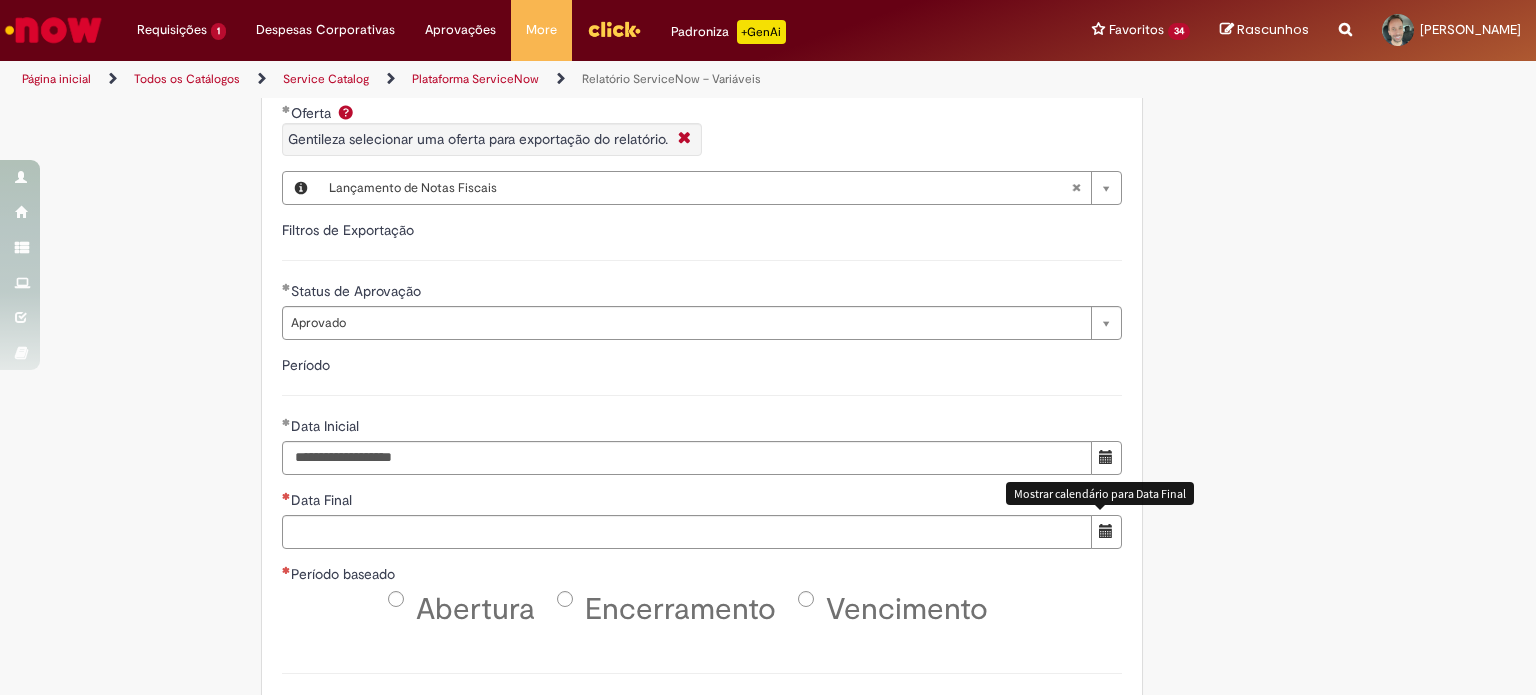 click at bounding box center (1106, 532) 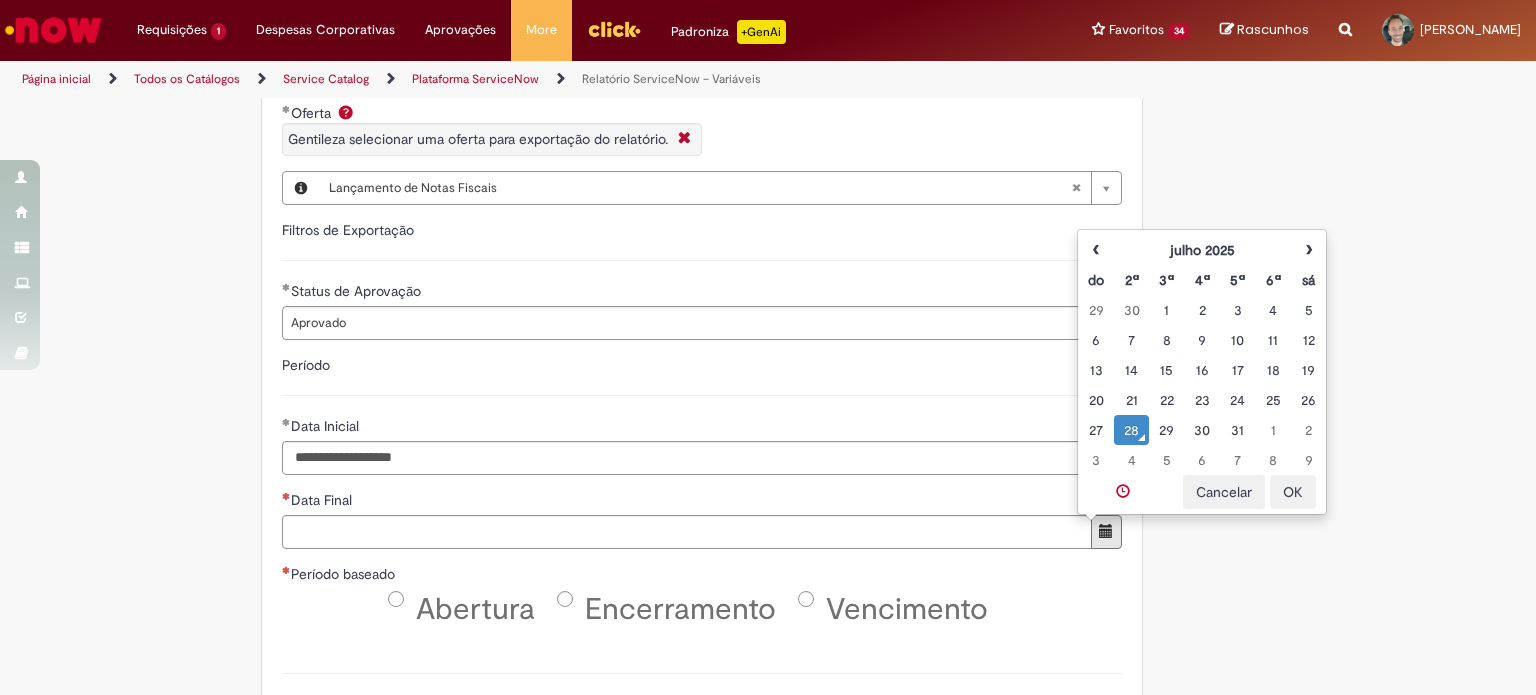 click on "28" at bounding box center (1131, 430) 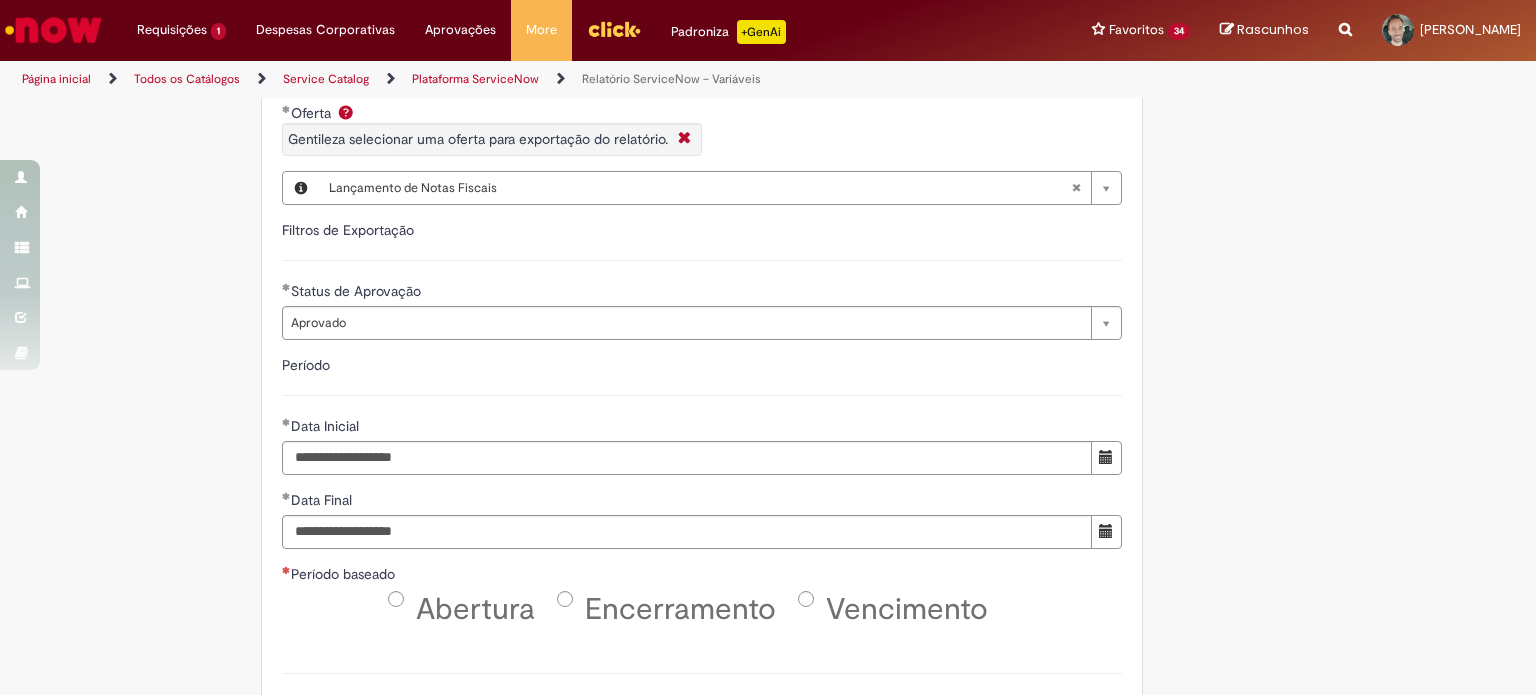 click on "Abertura" at bounding box center [480, 610] 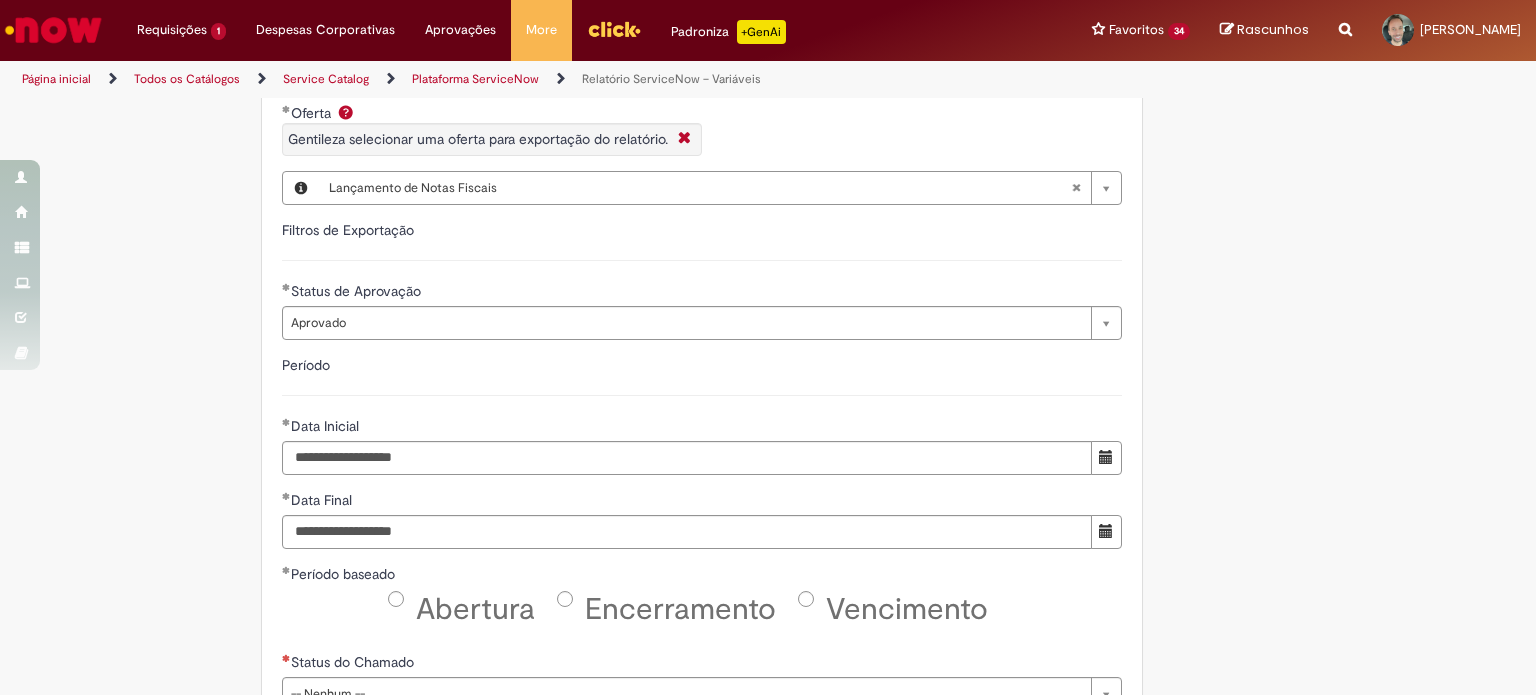 click on "Tire dúvidas com LupiAssist    +GenAI
Oi! Eu sou LupiAssist, uma Inteligência Artificial Generativa em constante aprendizado   Meu conteúdo é monitorado para trazer uma melhor experiência
Dúvidas comuns:
Só mais um instante, estou consultando nossas bases de conhecimento  e escrevendo a melhor resposta pra você!
Title
Lorem ipsum dolor sit amet    Fazer uma nova pergunta
Gerei esta resposta utilizando IA Generativa em conjunto com os nossos padrões. Em caso de divergência, os documentos oficiais prevalecerão.
Saiba mais em:
Ou ligue para:
E aí, te ajudei?
Sim, obrigado!" at bounding box center [768, 233] 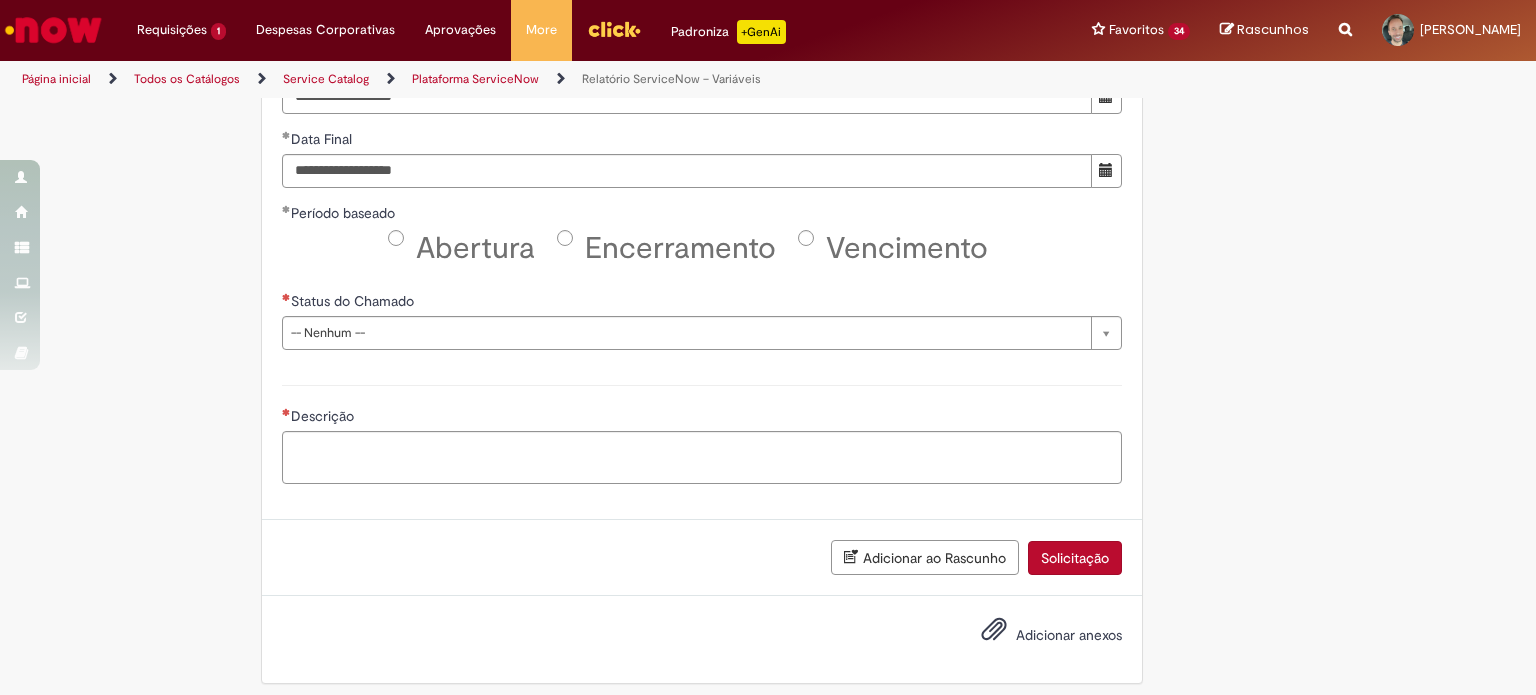 scroll, scrollTop: 1068, scrollLeft: 0, axis: vertical 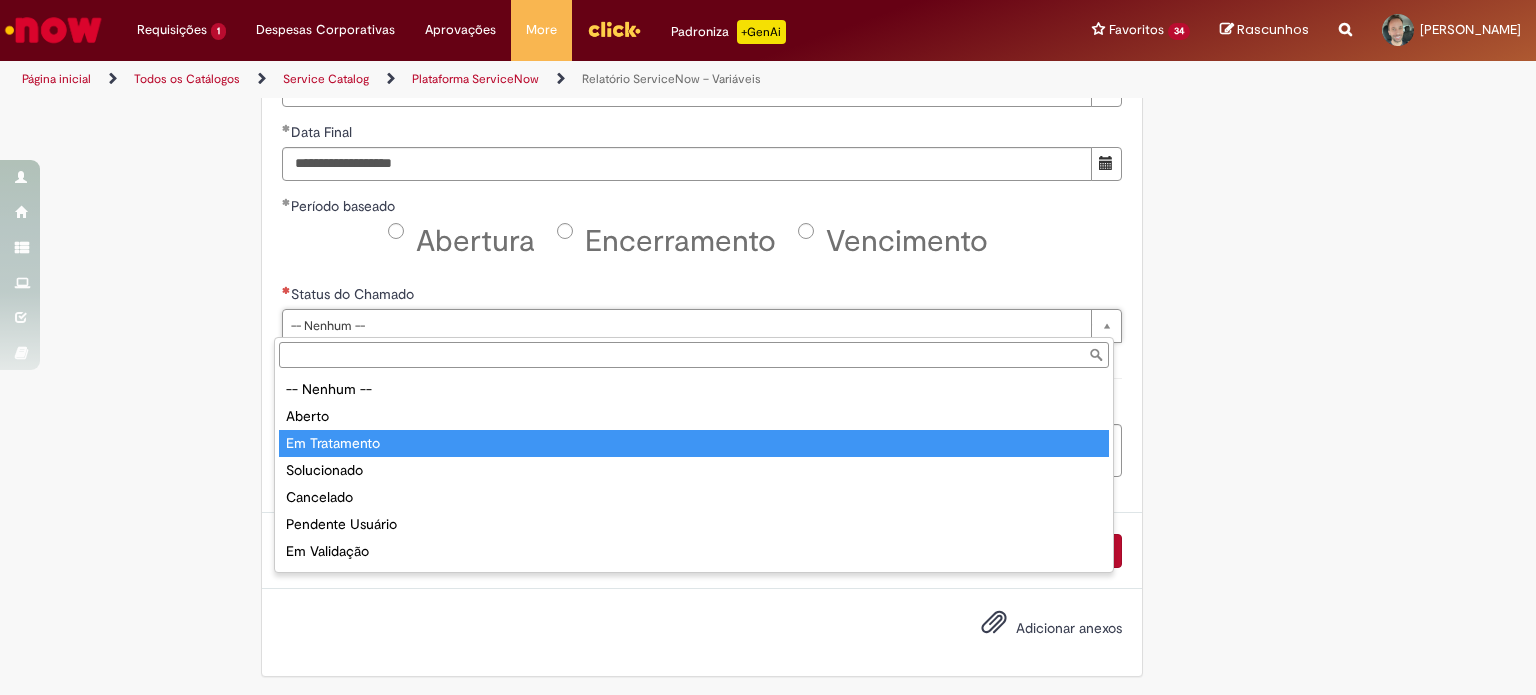 type on "**********" 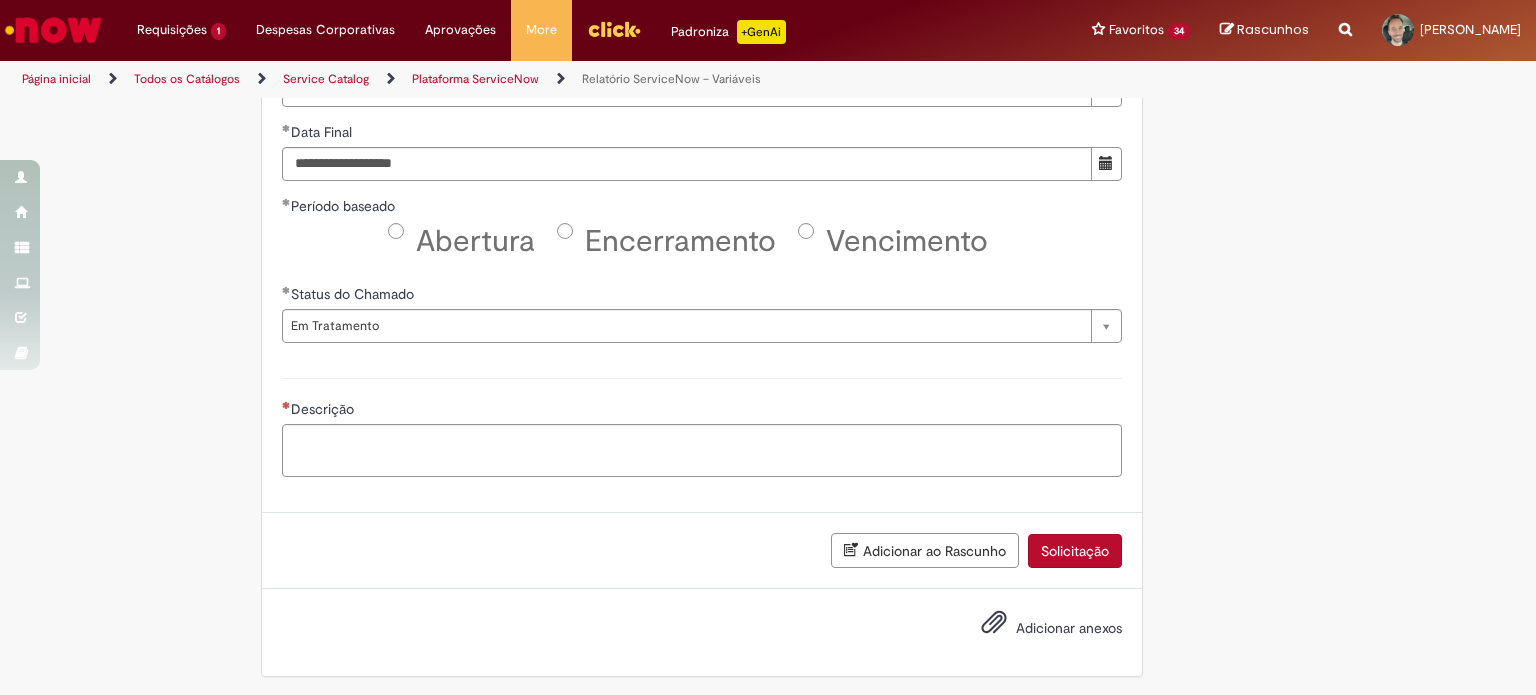 click on "Tire dúvidas com LupiAssist    +GenAI
Oi! Eu sou LupiAssist, uma Inteligência Artificial Generativa em constante aprendizado   Meu conteúdo é monitorado para trazer uma melhor experiência
Dúvidas comuns:
Só mais um instante, estou consultando nossas bases de conhecimento  e escrevendo a melhor resposta pra você!
Title
Lorem ipsum dolor sit amet    Fazer uma nova pergunta
Gerei esta resposta utilizando IA Generativa em conjunto com os nossos padrões. Em caso de divergência, os documentos oficiais prevalecerão.
Saiba mais em:
Ou ligue para:
E aí, te ajudei?
Sim, obrigado!" at bounding box center [768, -135] 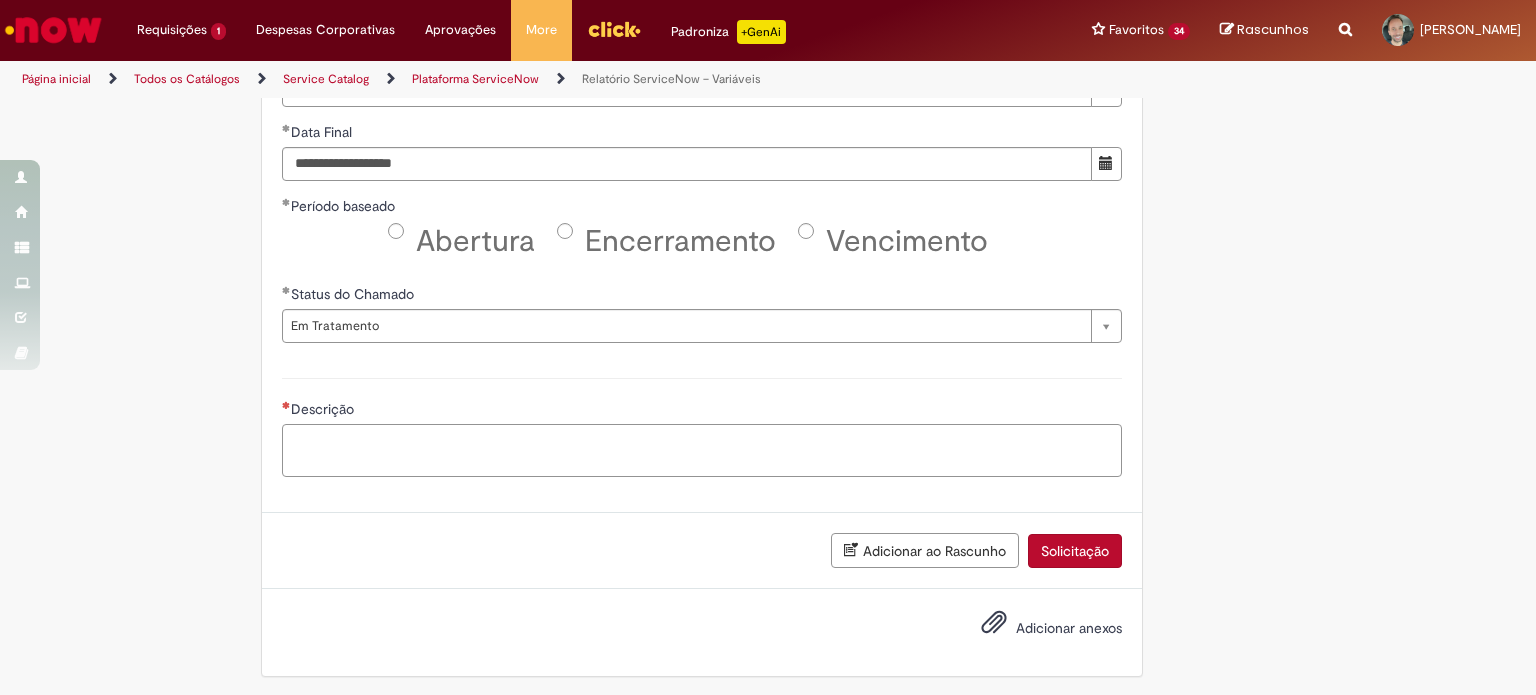 click on "Descrição" at bounding box center [702, 451] 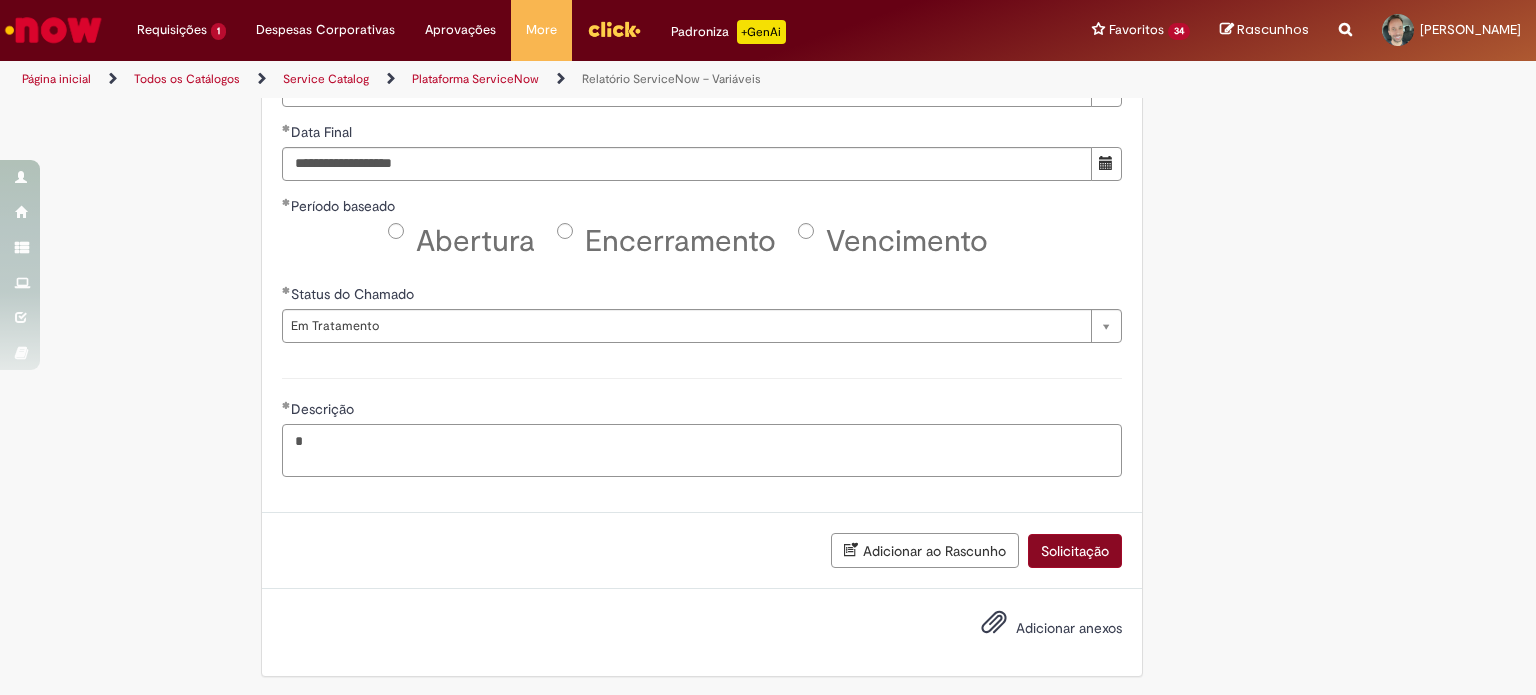 type on "*" 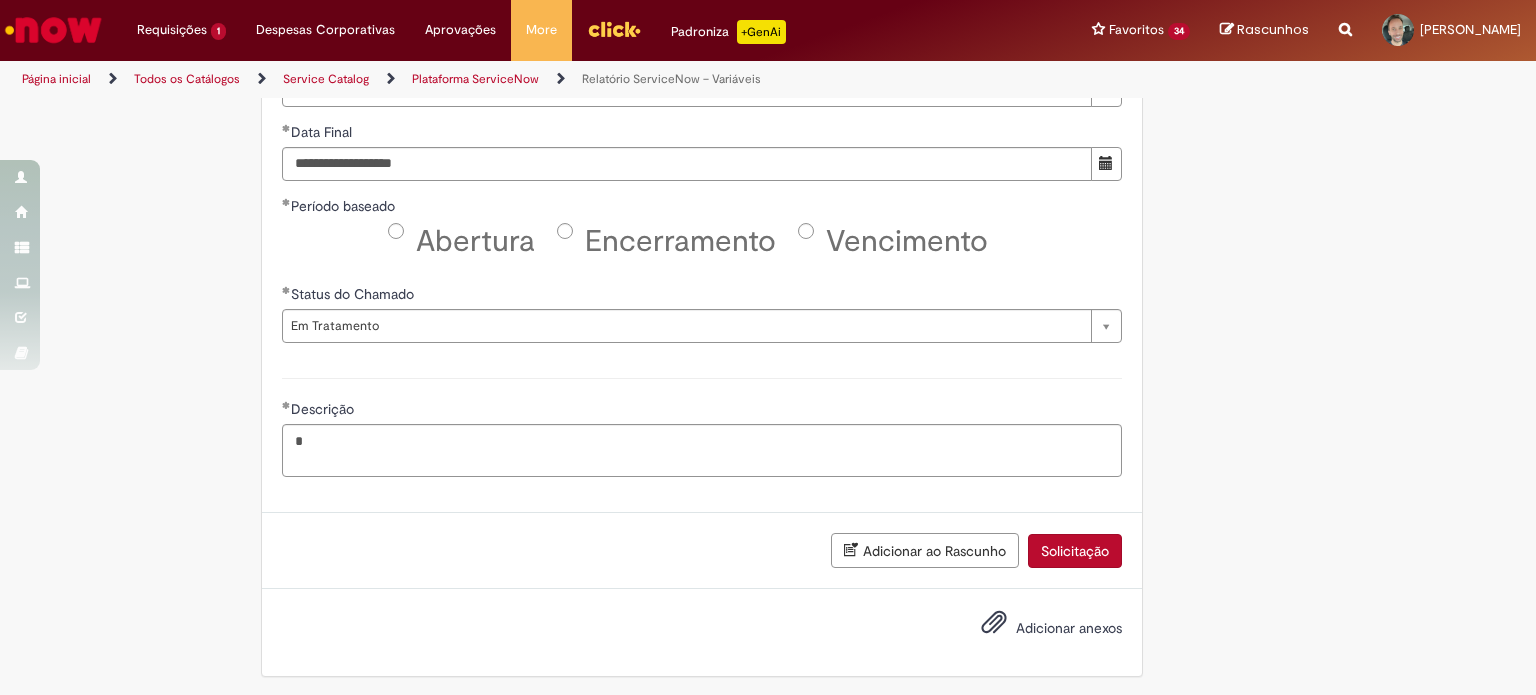 click on "Solicitação" at bounding box center [1075, 551] 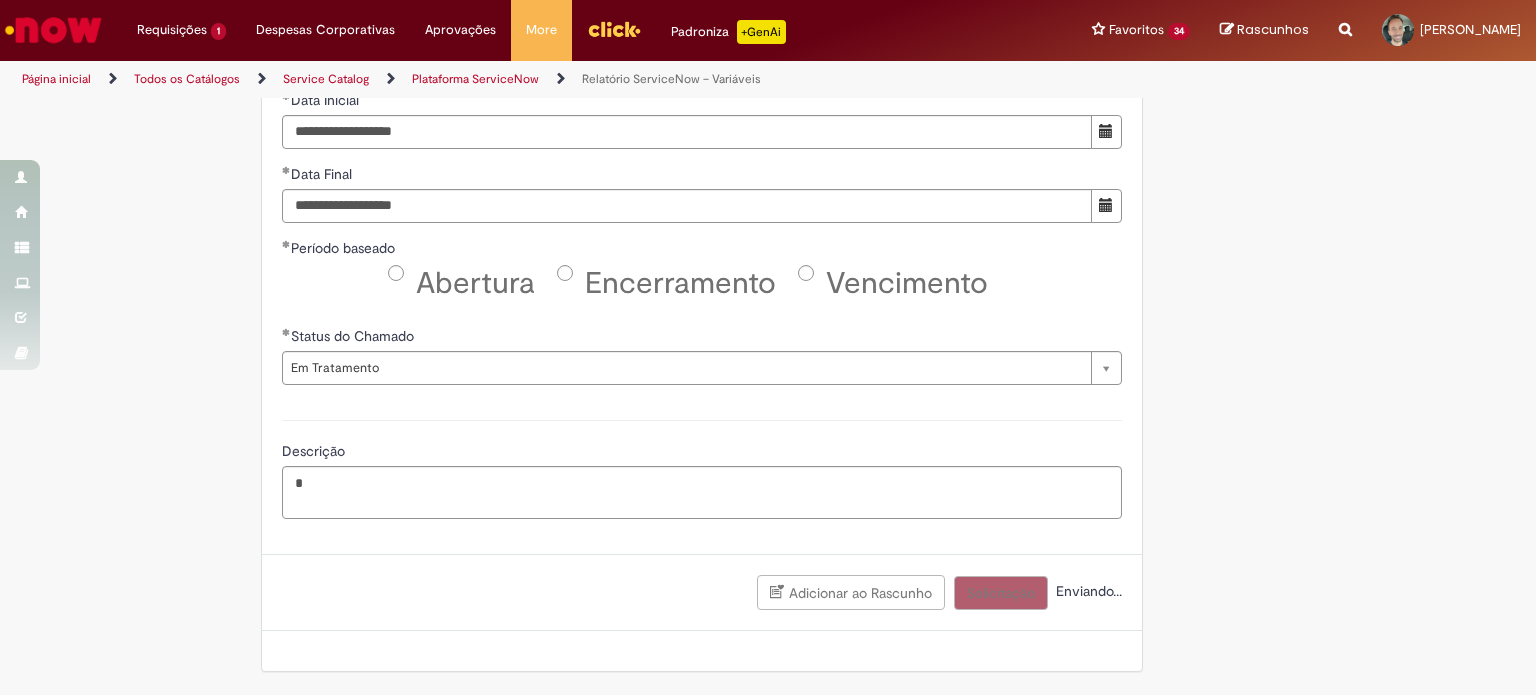 scroll, scrollTop: 1021, scrollLeft: 0, axis: vertical 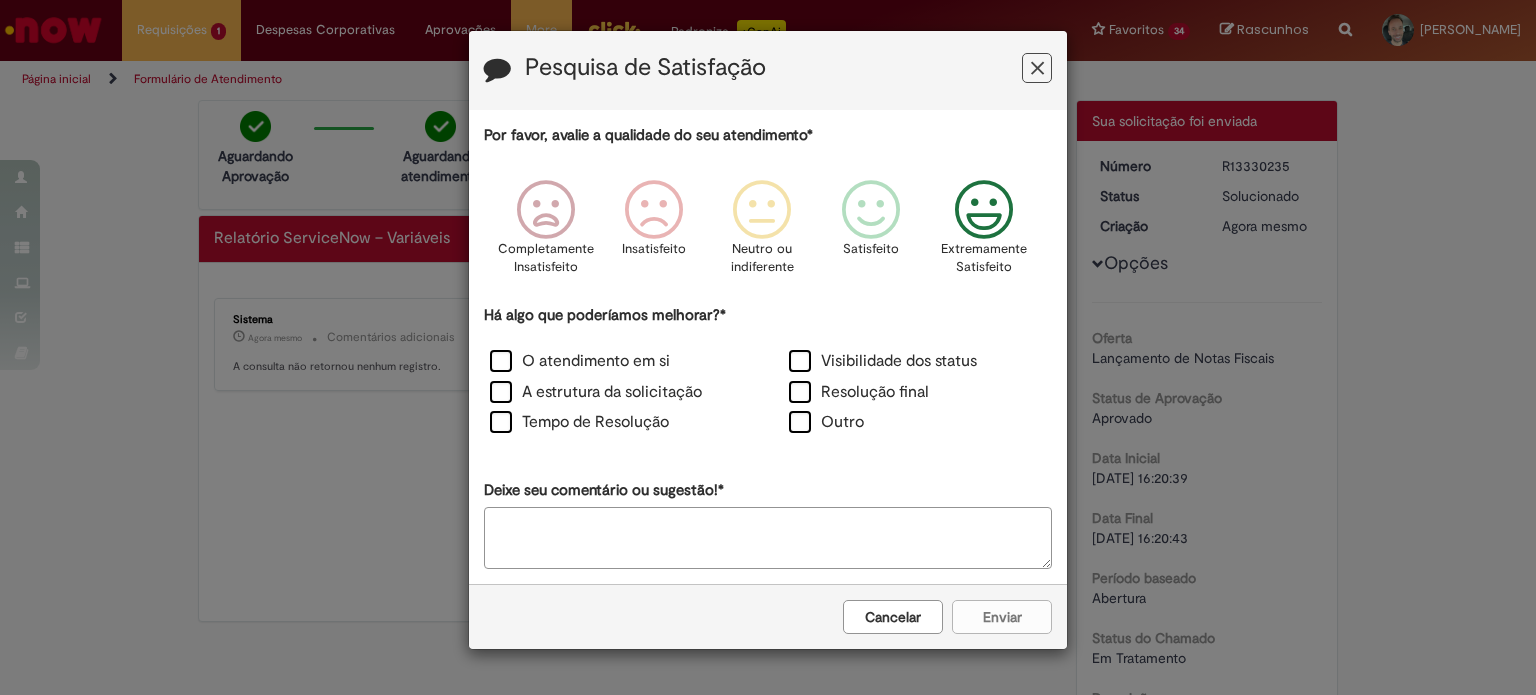 click at bounding box center [984, 210] 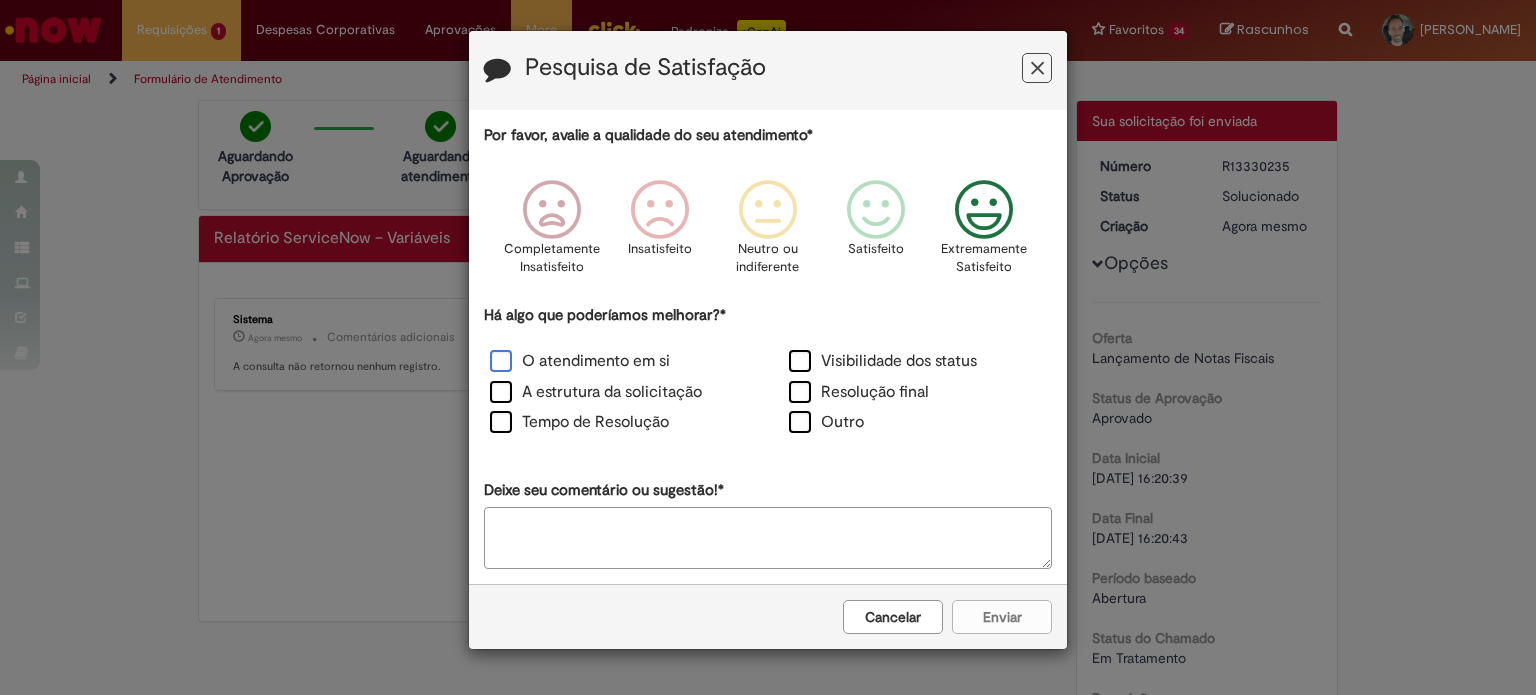 click on "O atendimento em si" at bounding box center [580, 361] 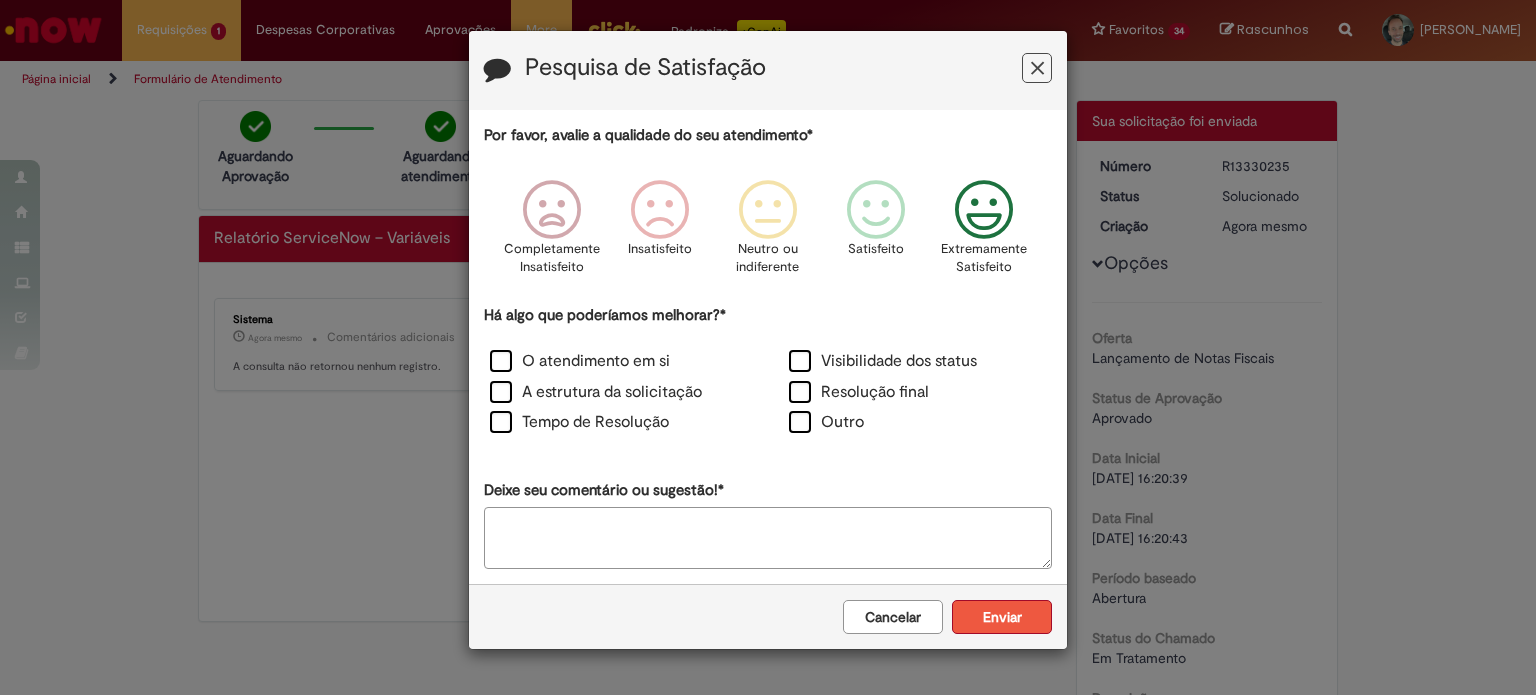 click on "Enviar" at bounding box center [1002, 617] 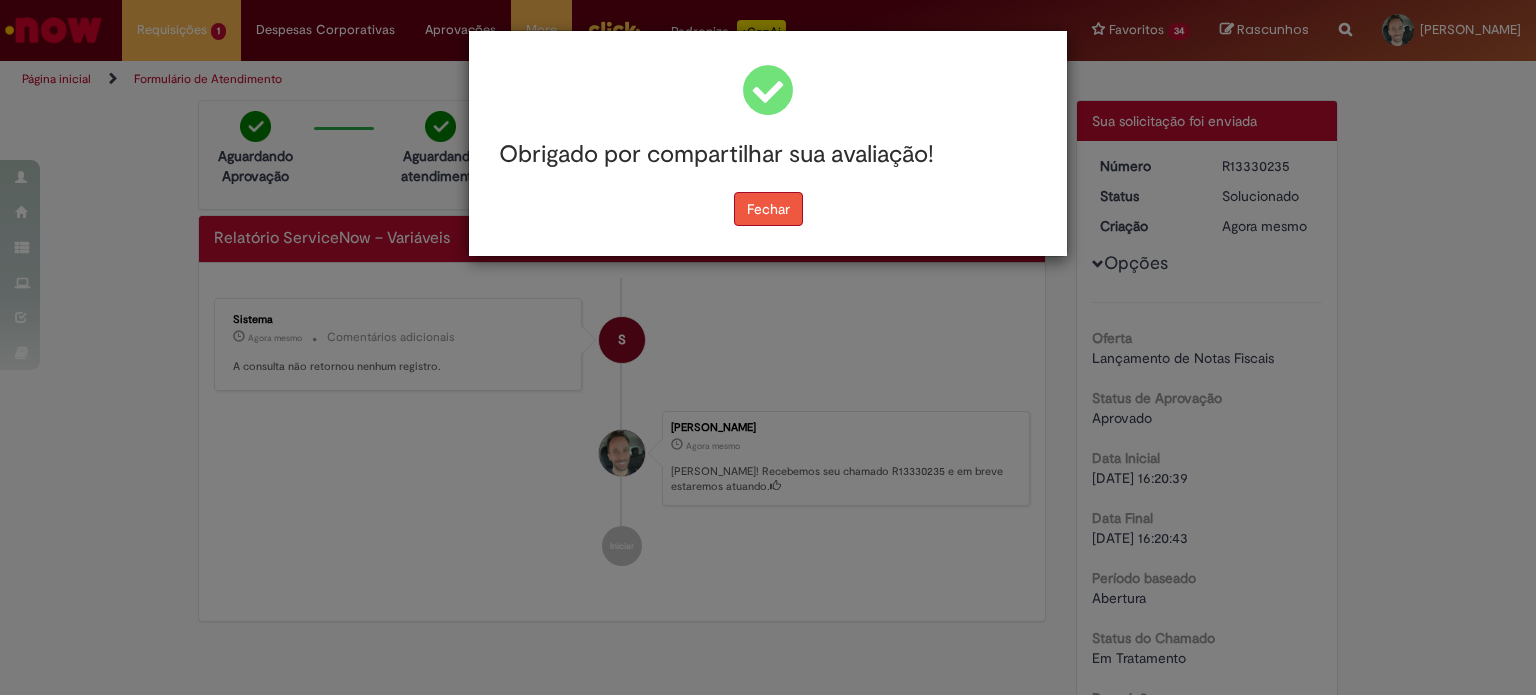 click on "Fechar" at bounding box center [768, 209] 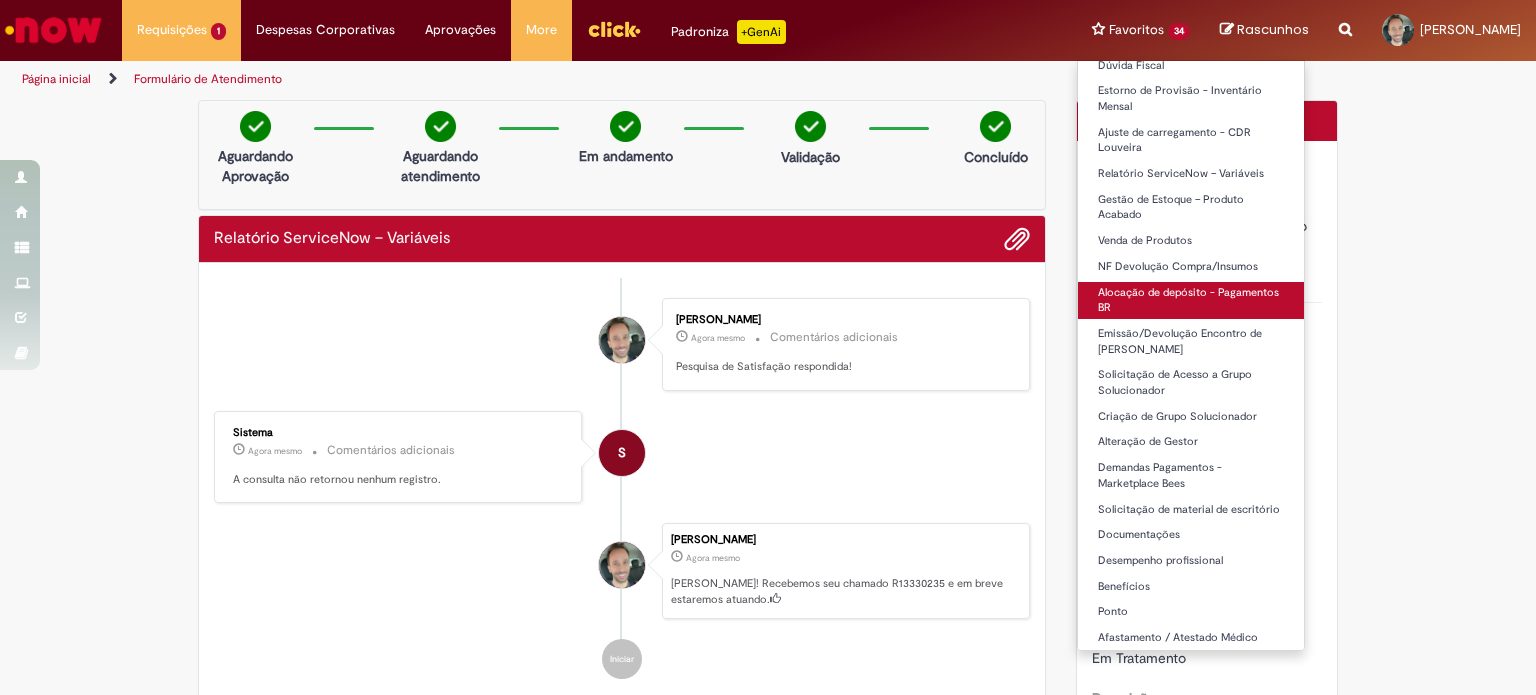 scroll, scrollTop: 0, scrollLeft: 0, axis: both 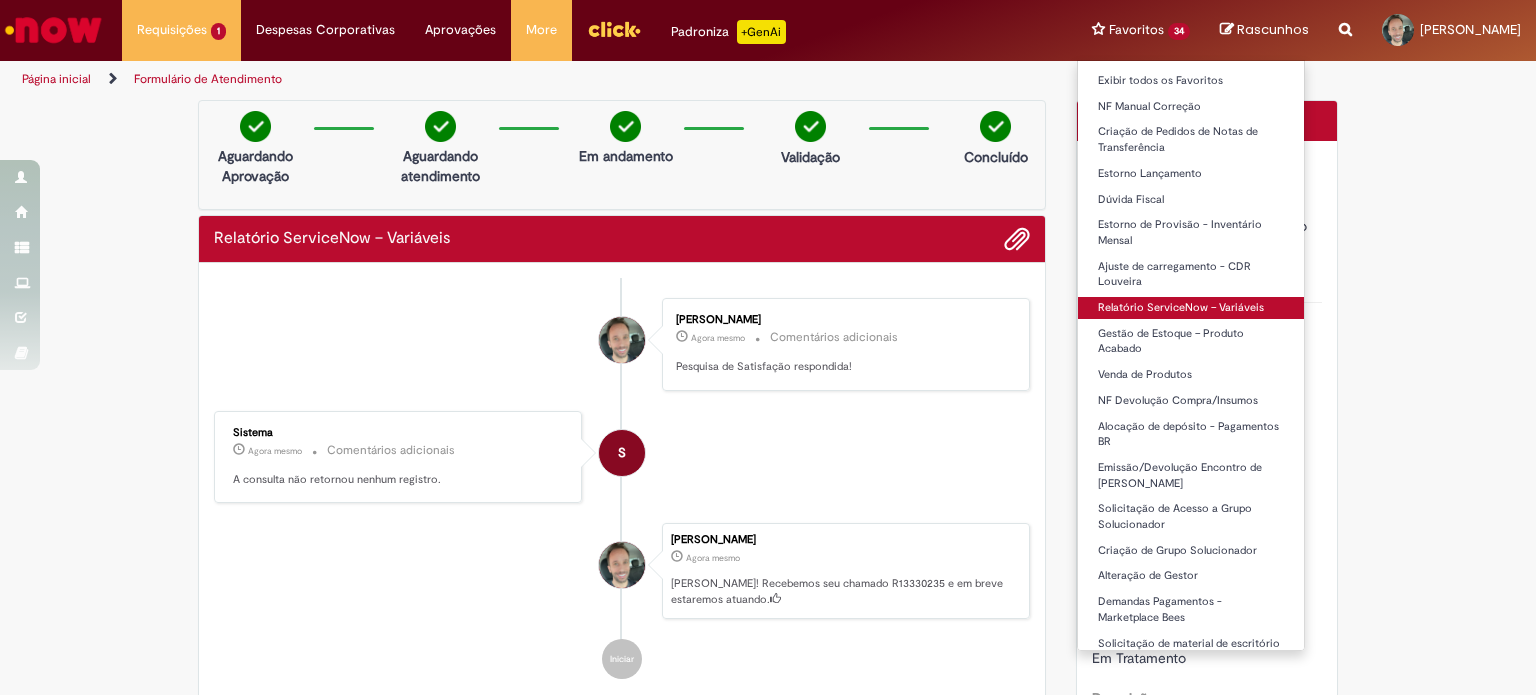 click on "Relatório ServiceNow – Variáveis" at bounding box center (1191, 308) 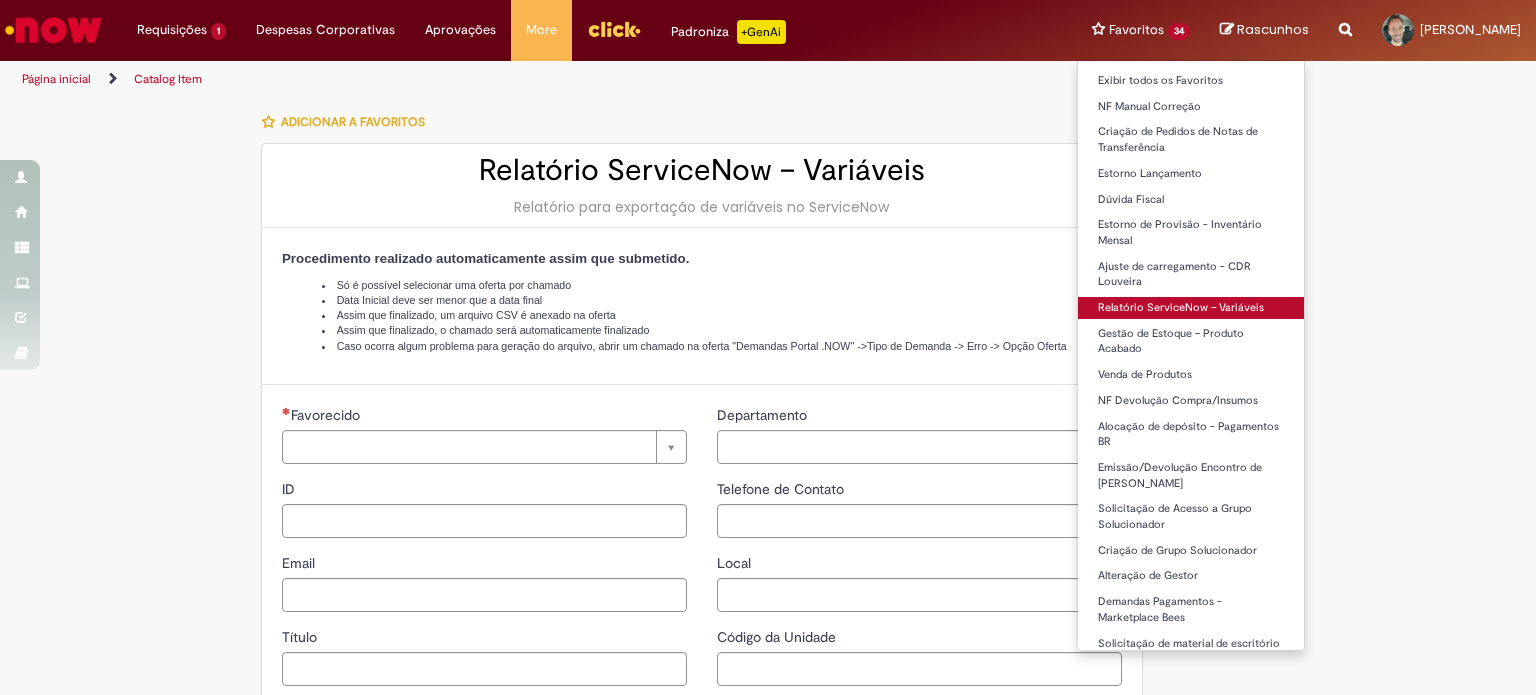 type on "********" 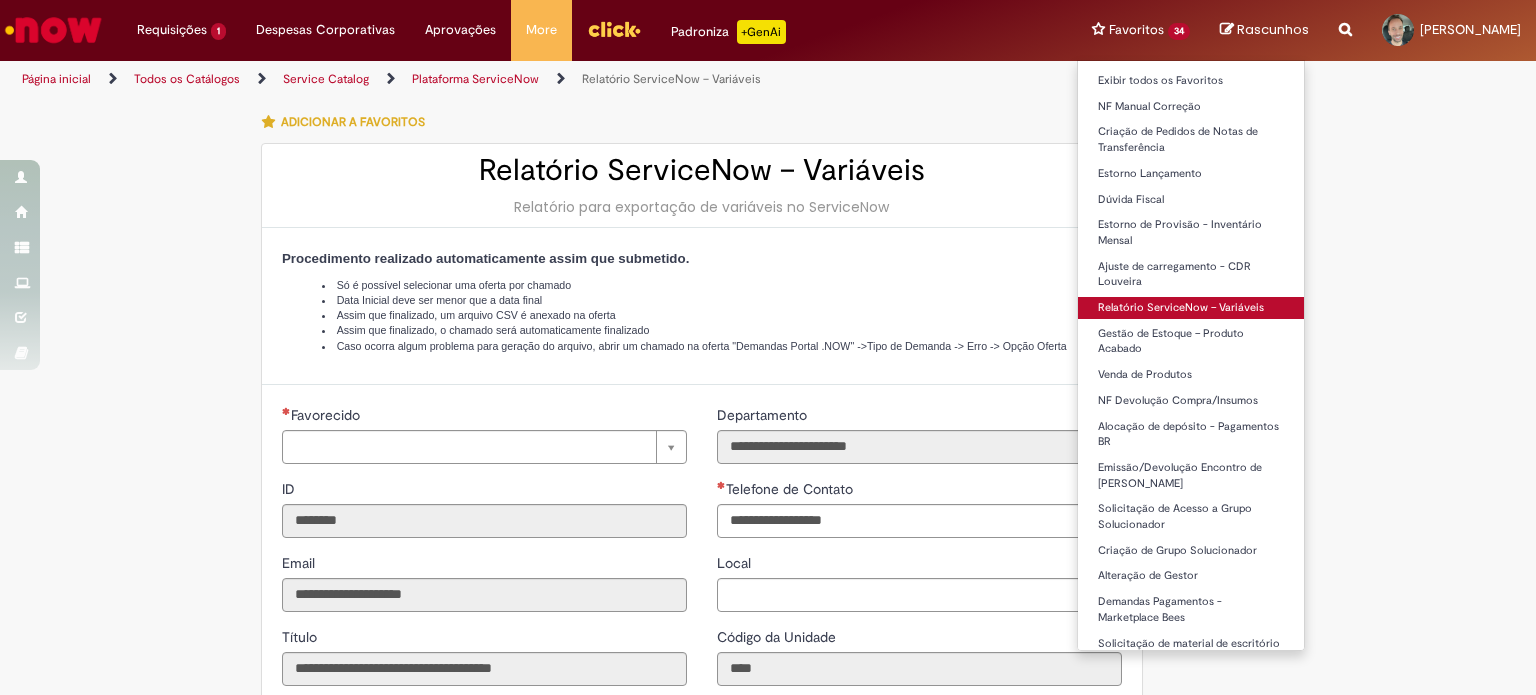 type on "**********" 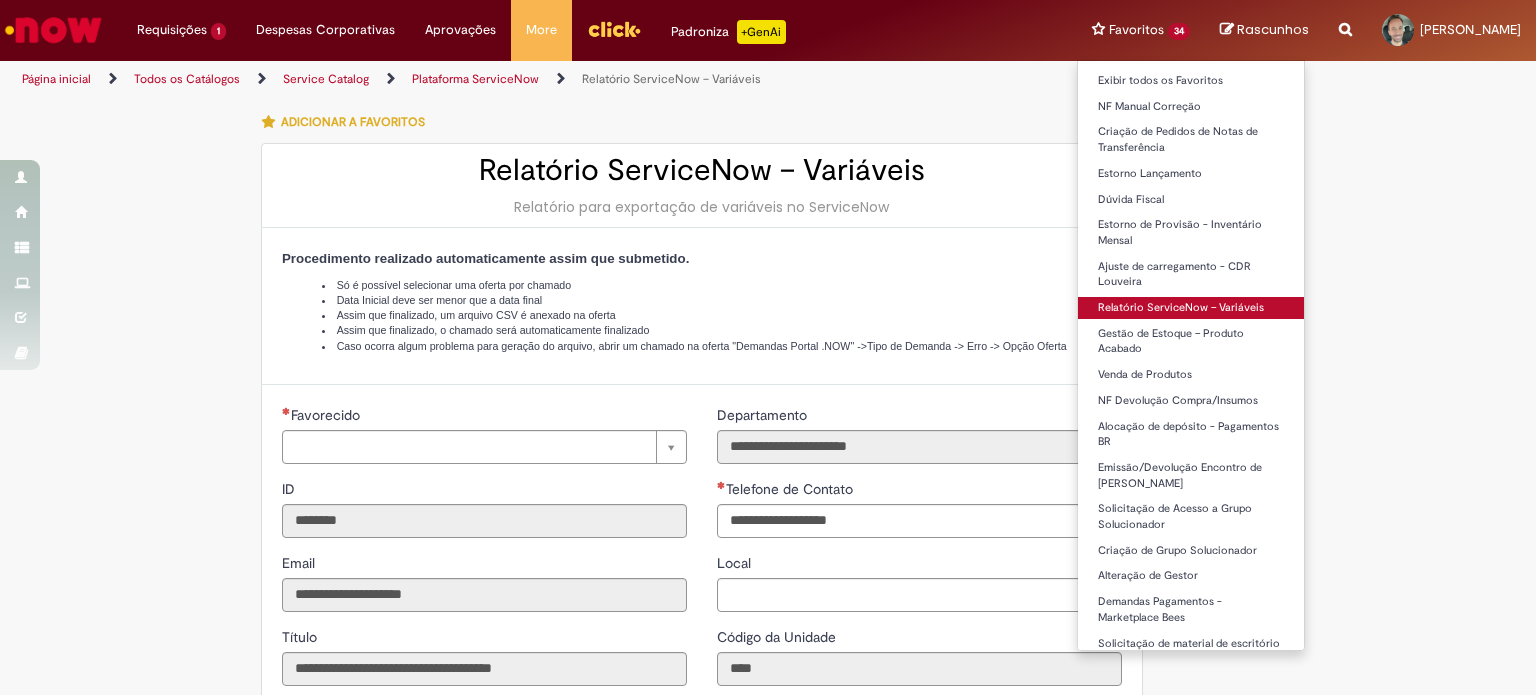 type on "**********" 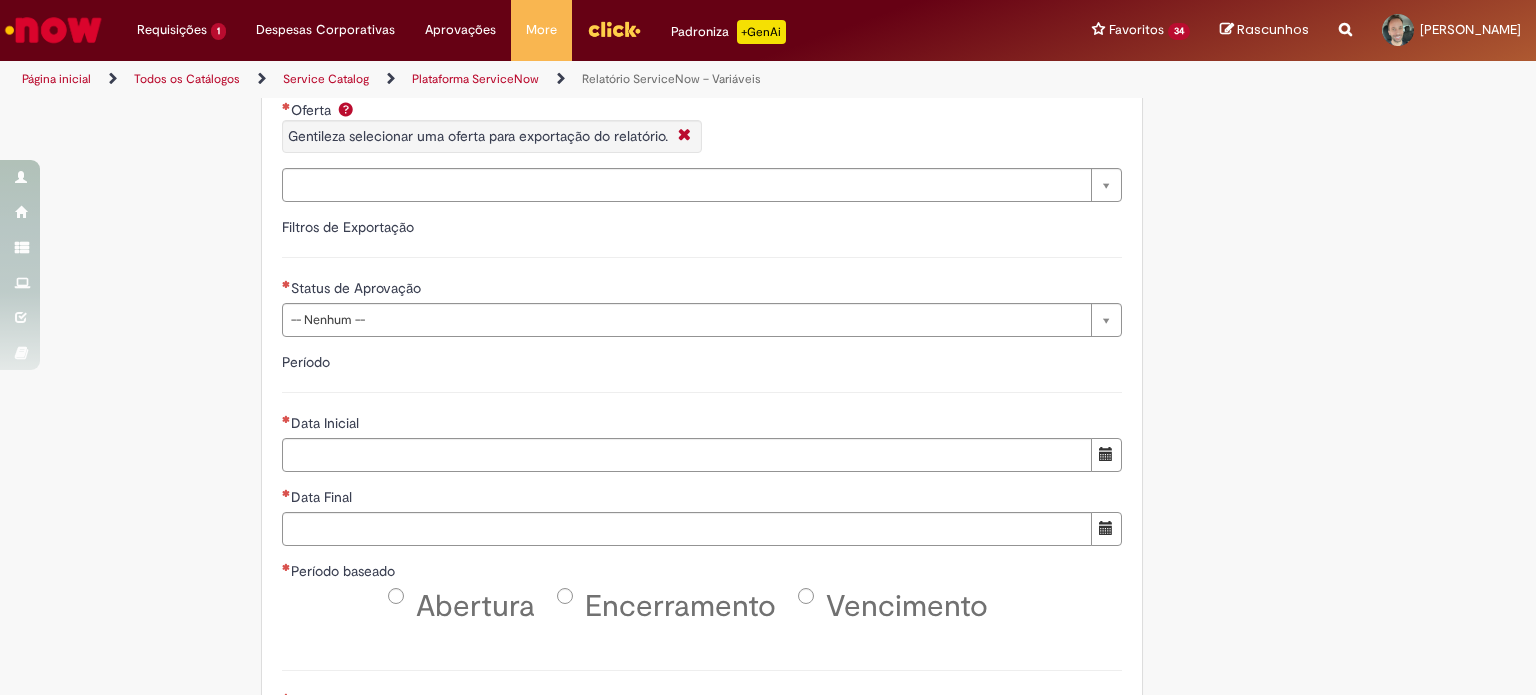scroll, scrollTop: 500, scrollLeft: 0, axis: vertical 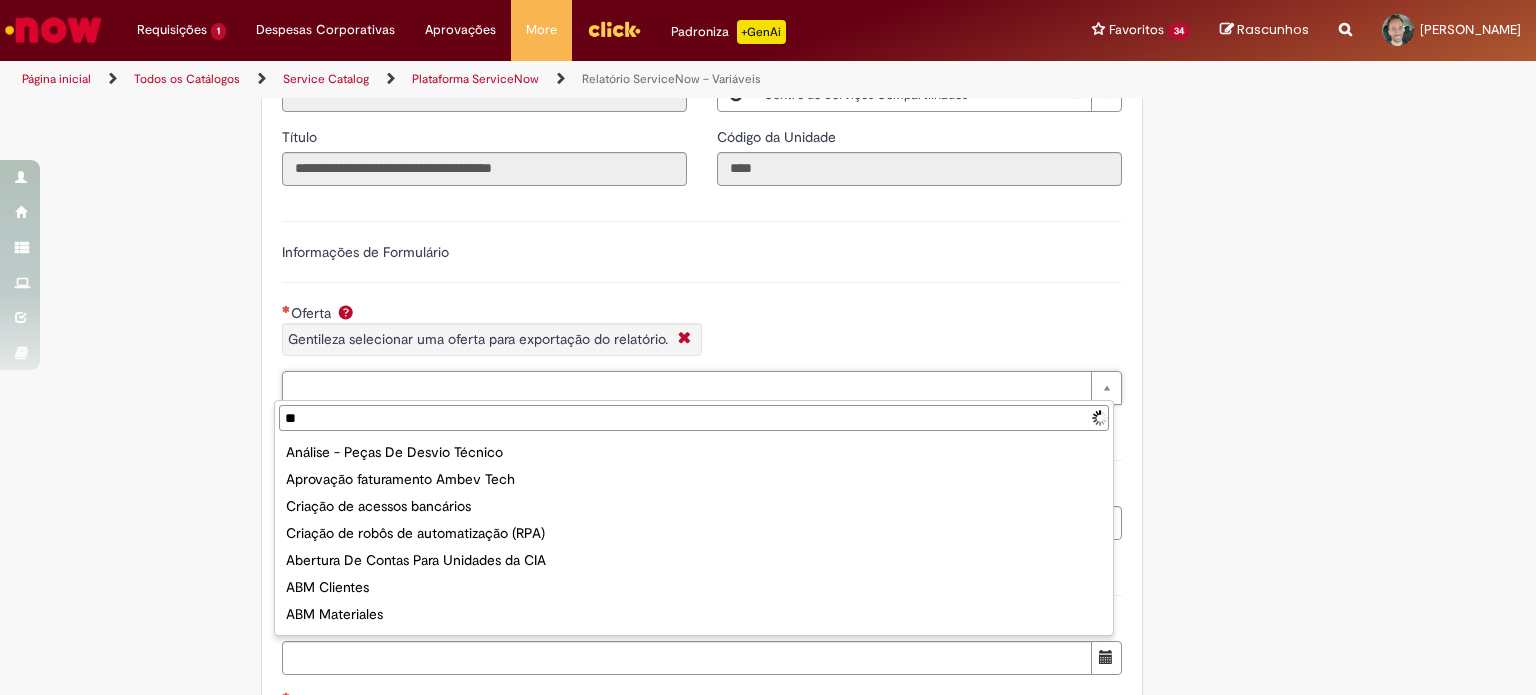 type on "*" 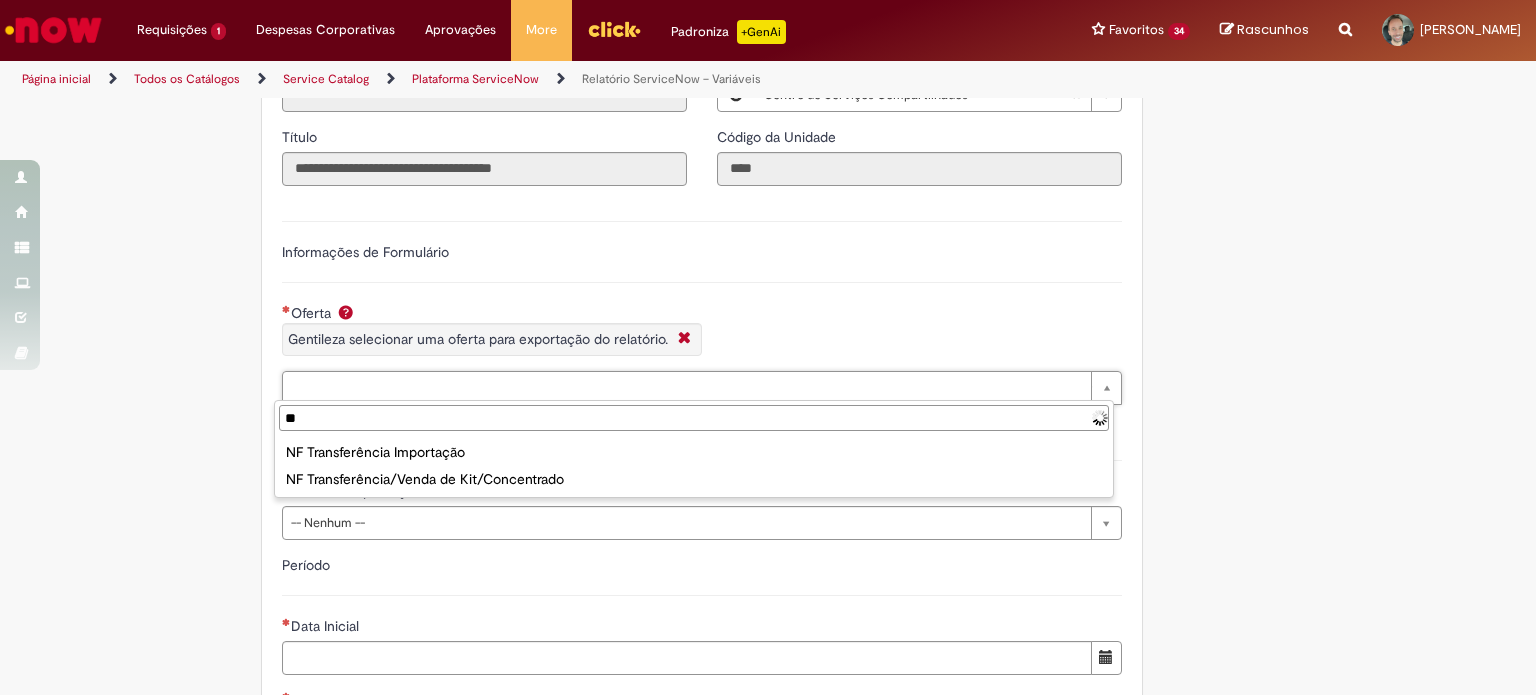 type on "*" 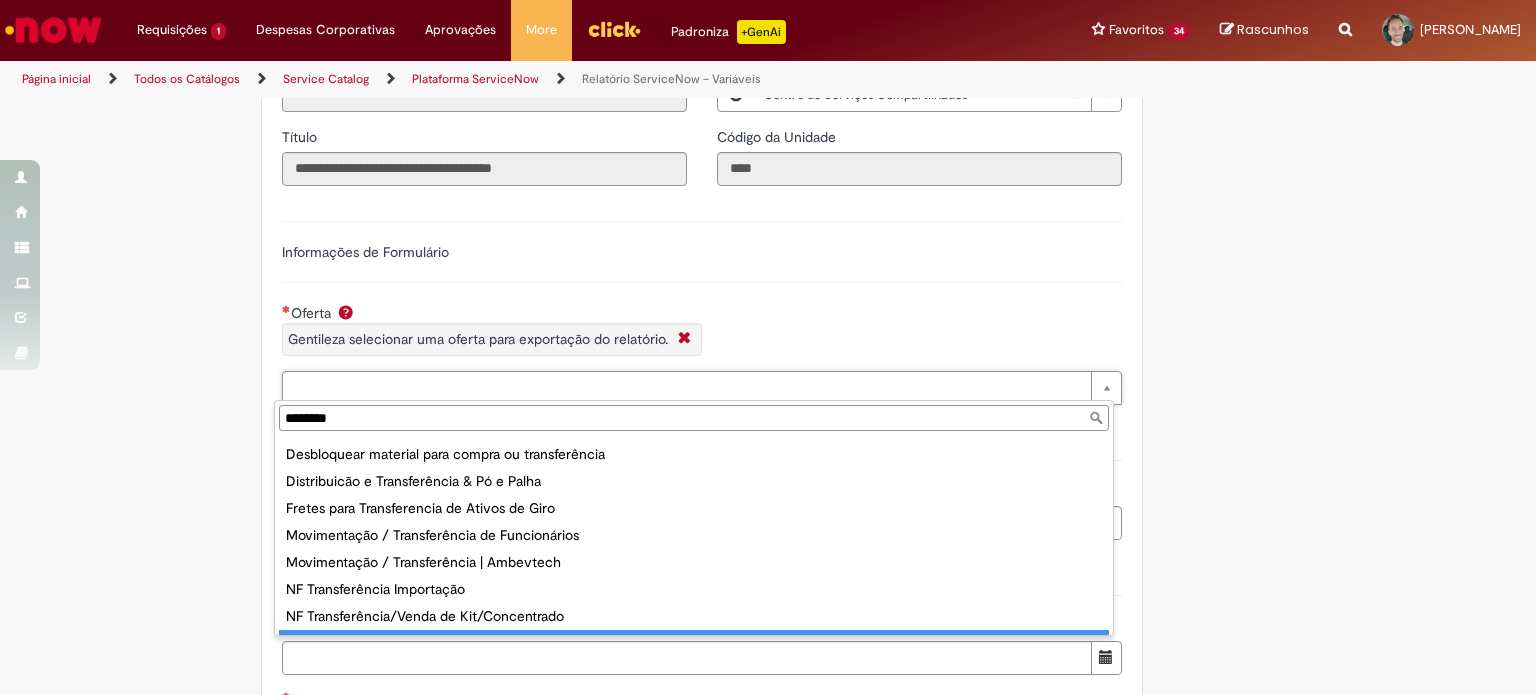 scroll, scrollTop: 0, scrollLeft: 0, axis: both 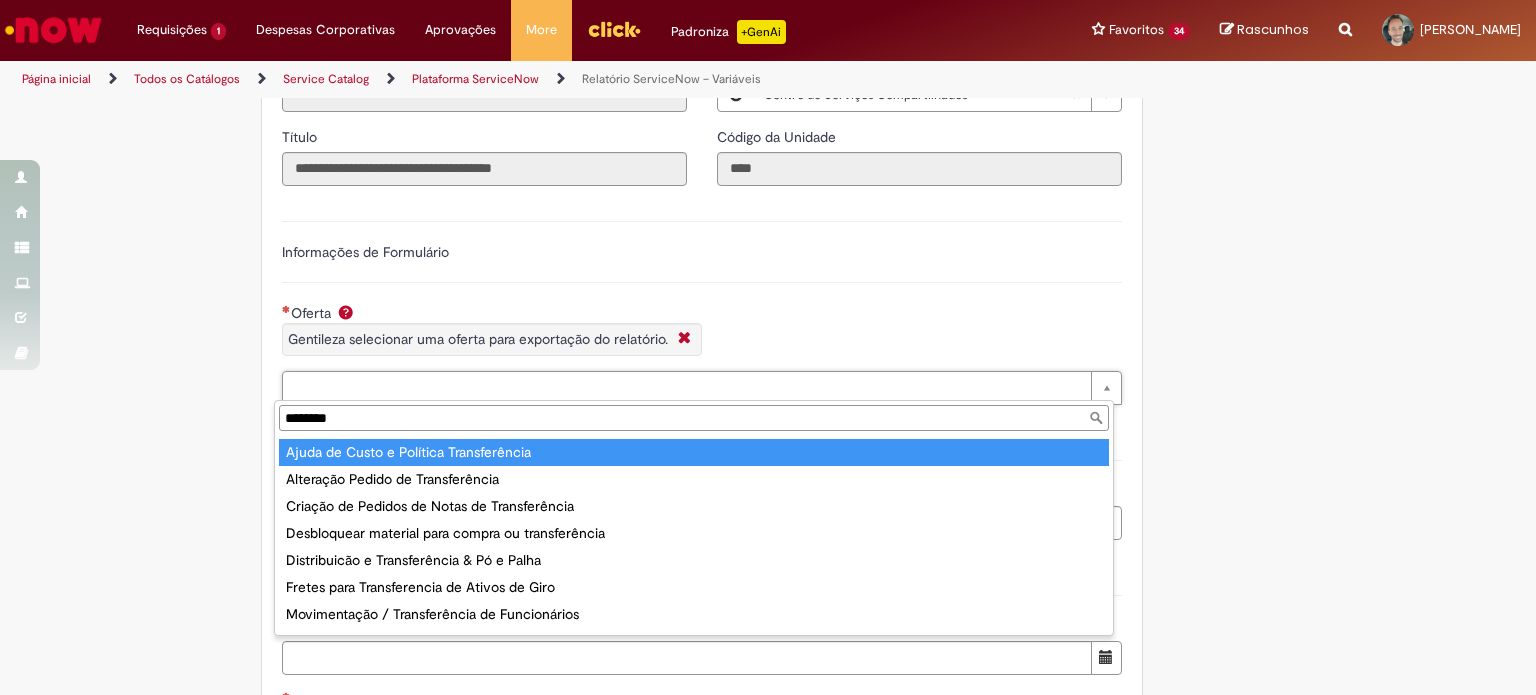 drag, startPoint x: 312, startPoint y: 419, endPoint x: 193, endPoint y: 383, distance: 124.32619 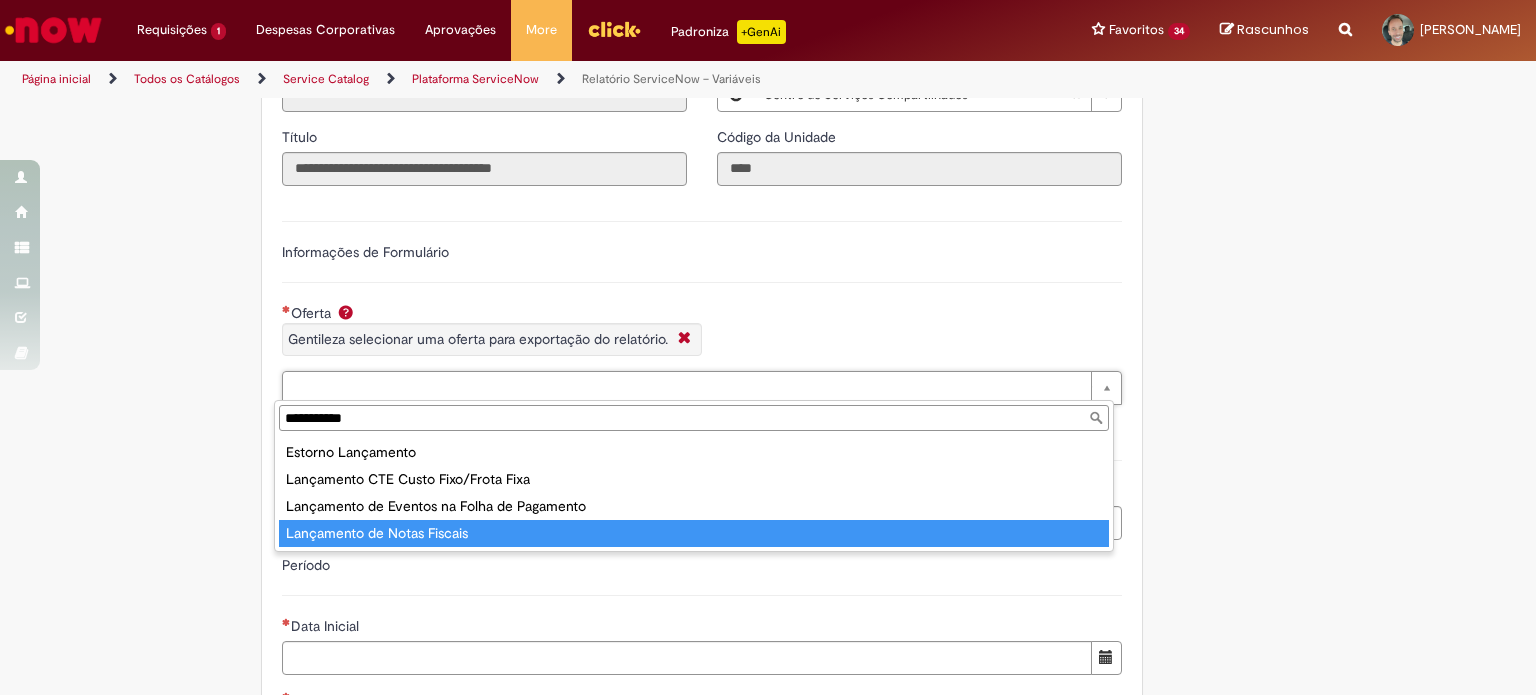type on "**********" 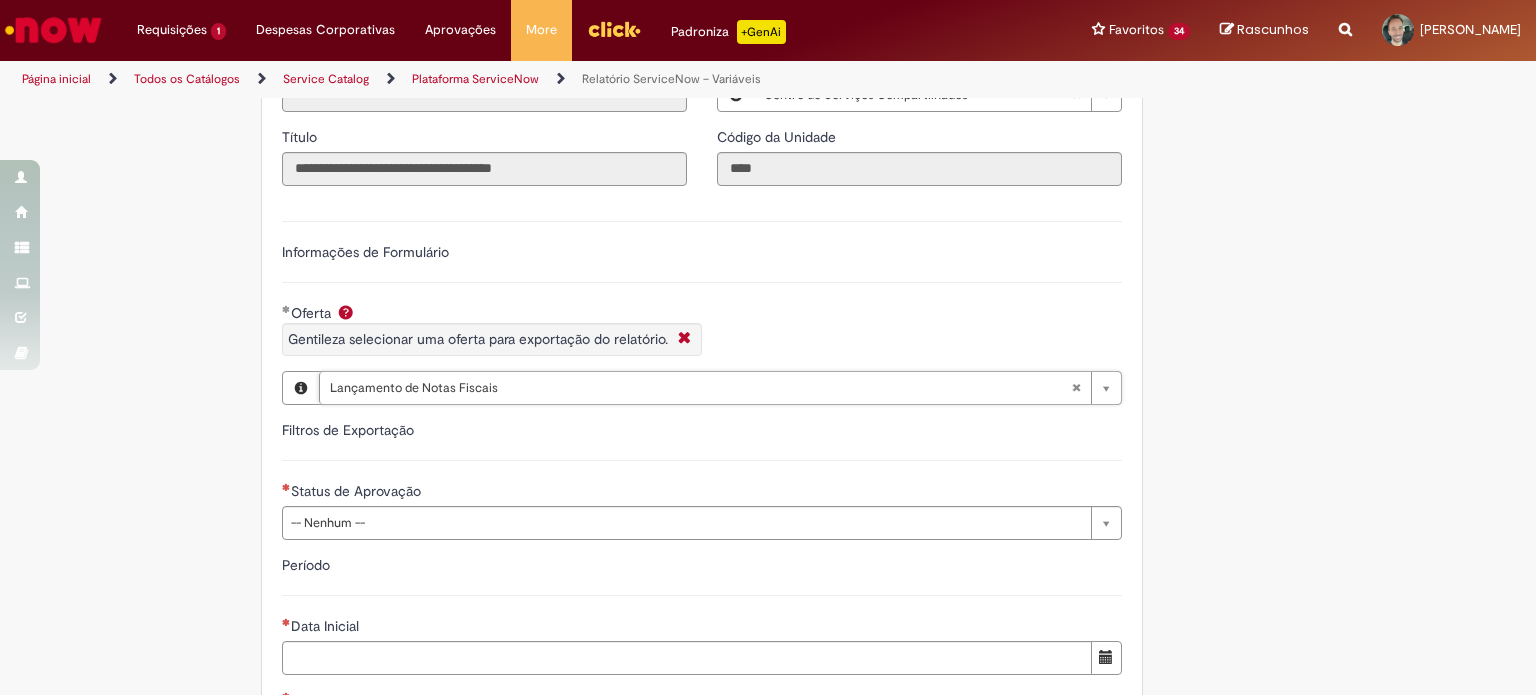 click on "Tire dúvidas com LupiAssist    +GenAI
Oi! Eu sou LupiAssist, uma Inteligência Artificial Generativa em constante aprendizado   Meu conteúdo é monitorado para trazer uma melhor experiência
Dúvidas comuns:
Só mais um instante, estou consultando nossas bases de conhecimento  e escrevendo a melhor resposta pra você!
Title
Lorem ipsum dolor sit amet    Fazer uma nova pergunta
Gerei esta resposta utilizando IA Generativa em conjunto com os nossos padrões. Em caso de divergência, os documentos oficiais prevalecerão.
Saiba mais em:
Ou ligue para:
E aí, te ajudei?
Sim, obrigado!" at bounding box center [768, 397] 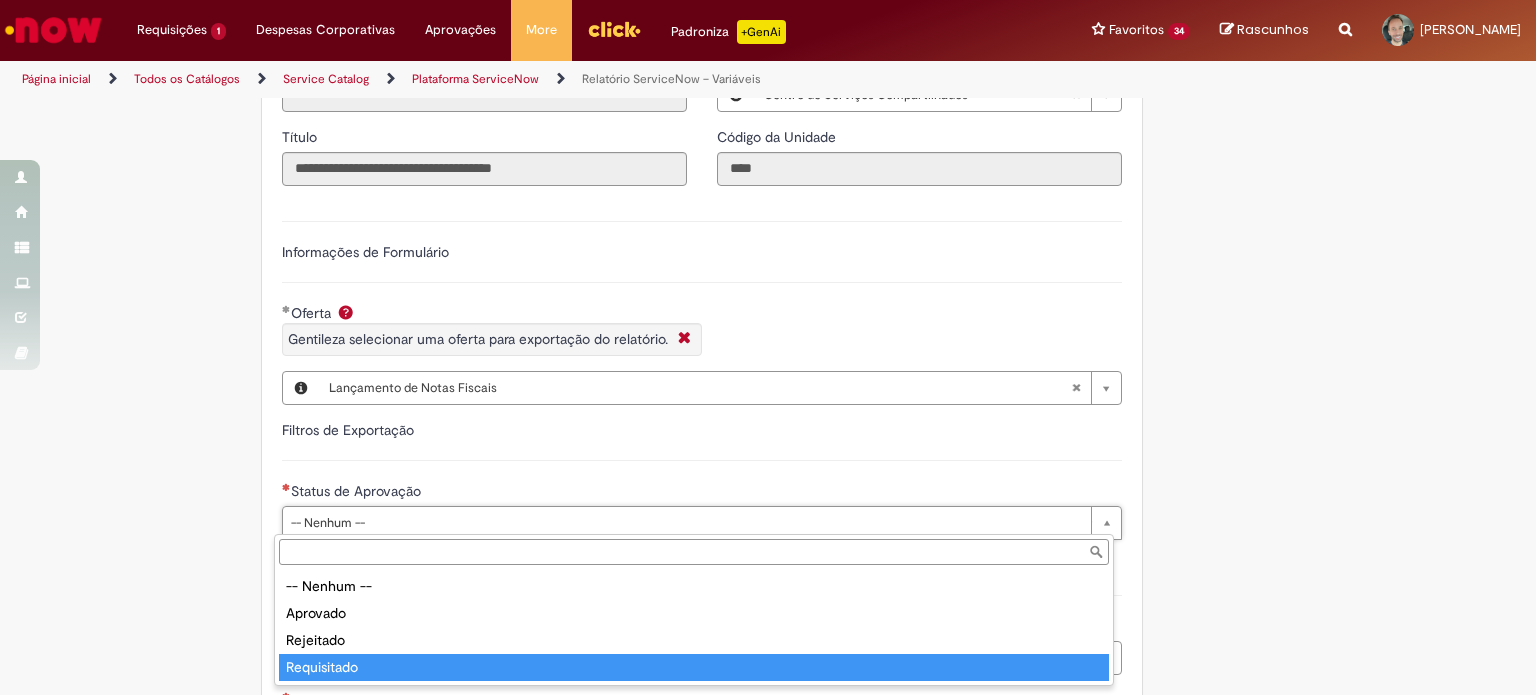 type on "**********" 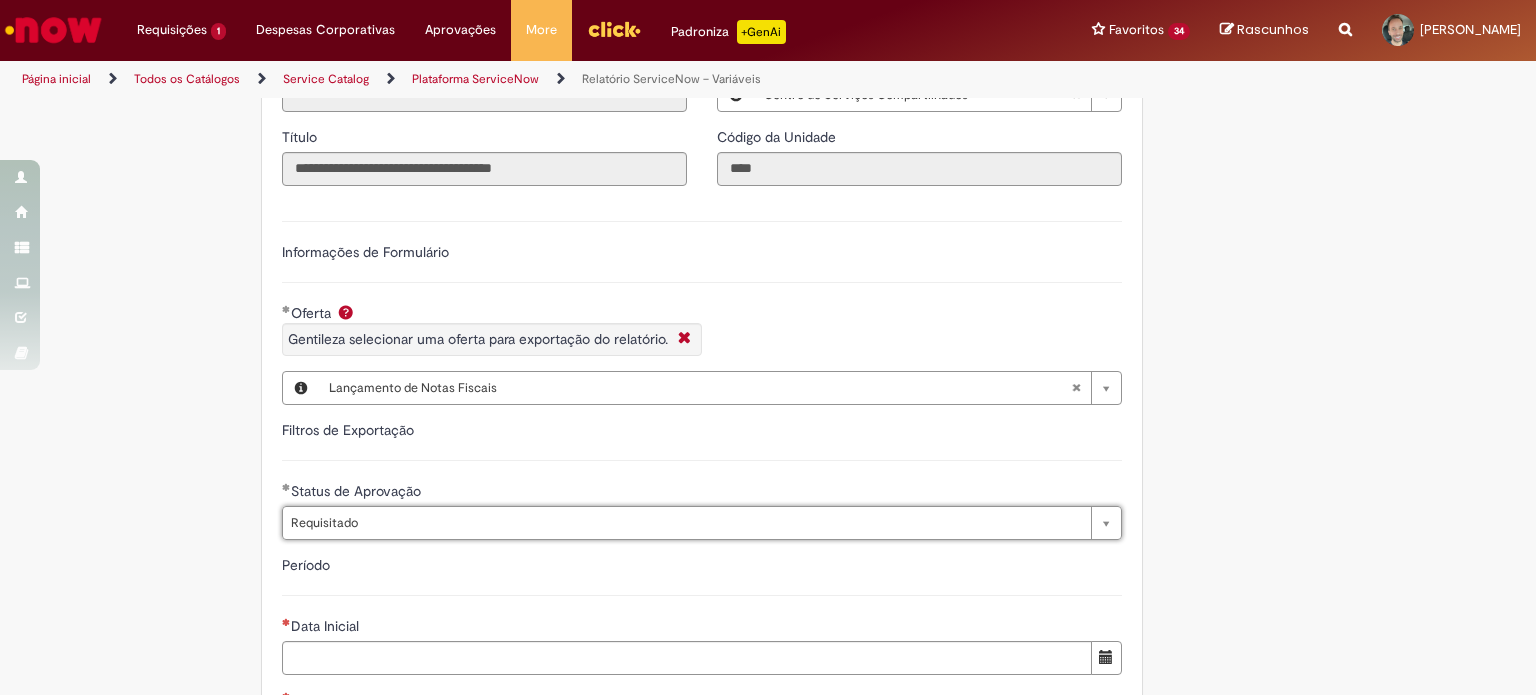click on "**********" at bounding box center (670, 396) 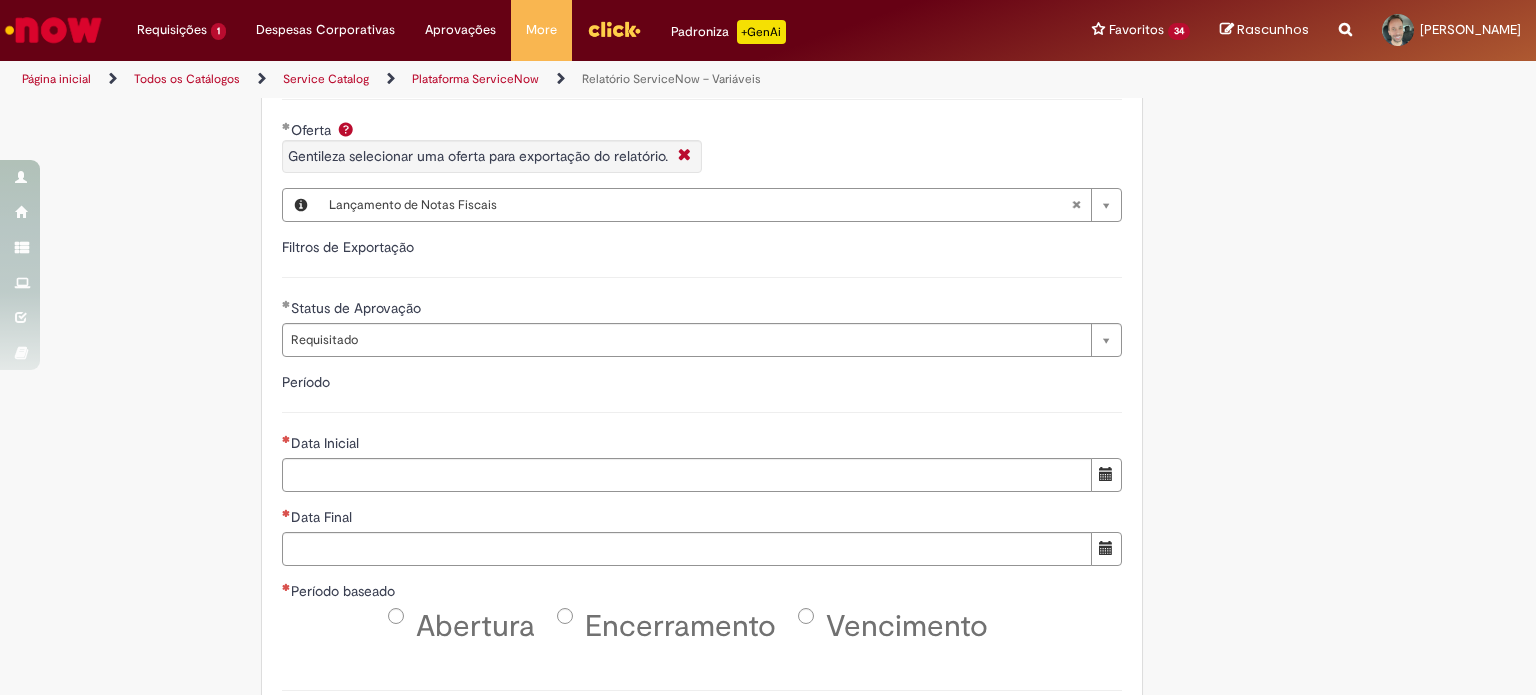 scroll, scrollTop: 700, scrollLeft: 0, axis: vertical 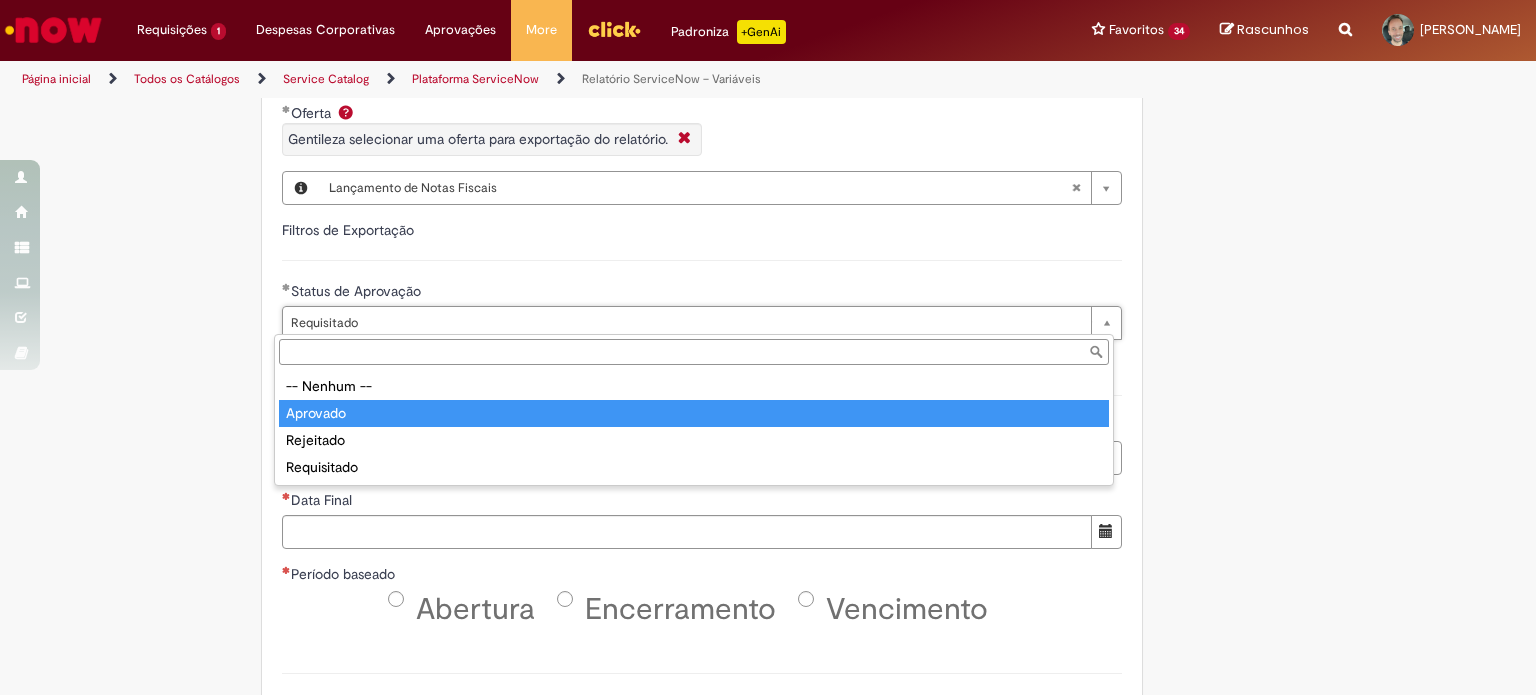 type on "********" 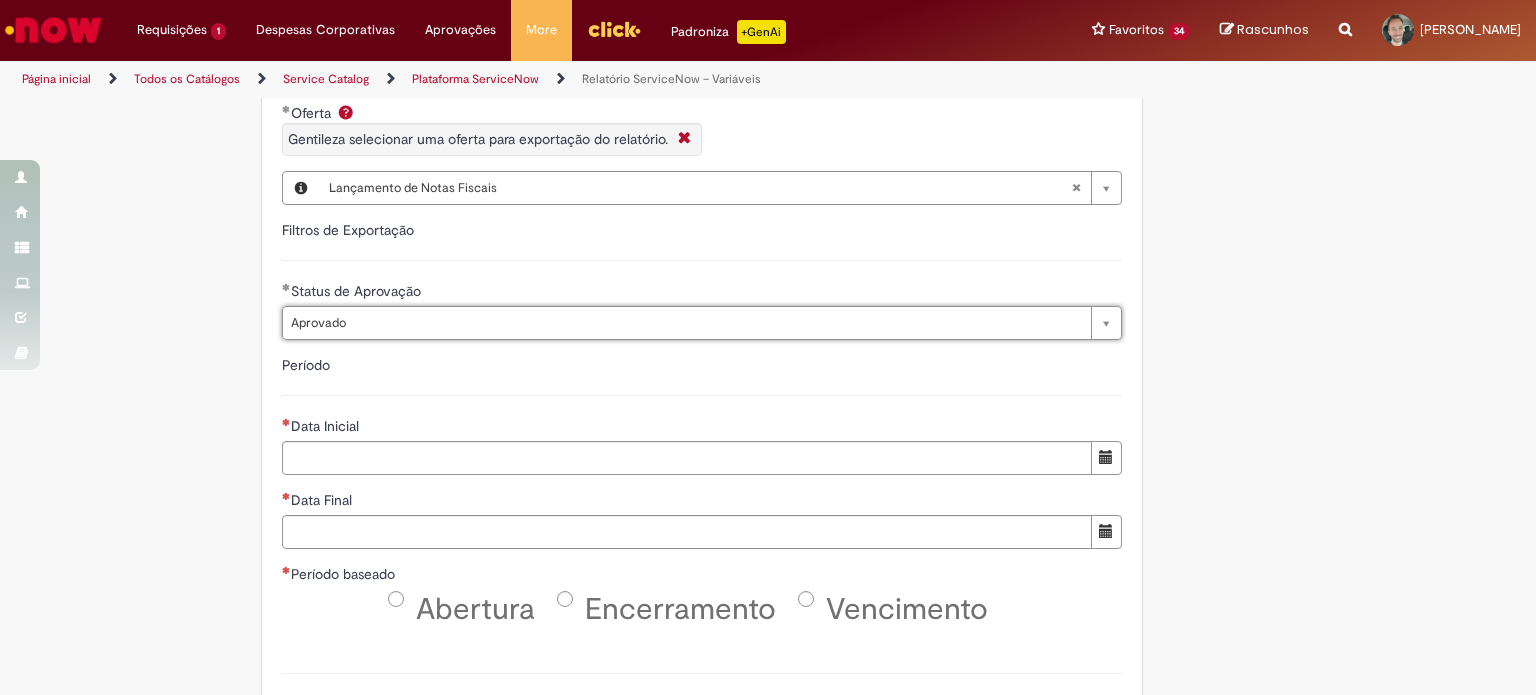 scroll, scrollTop: 0, scrollLeft: 60, axis: horizontal 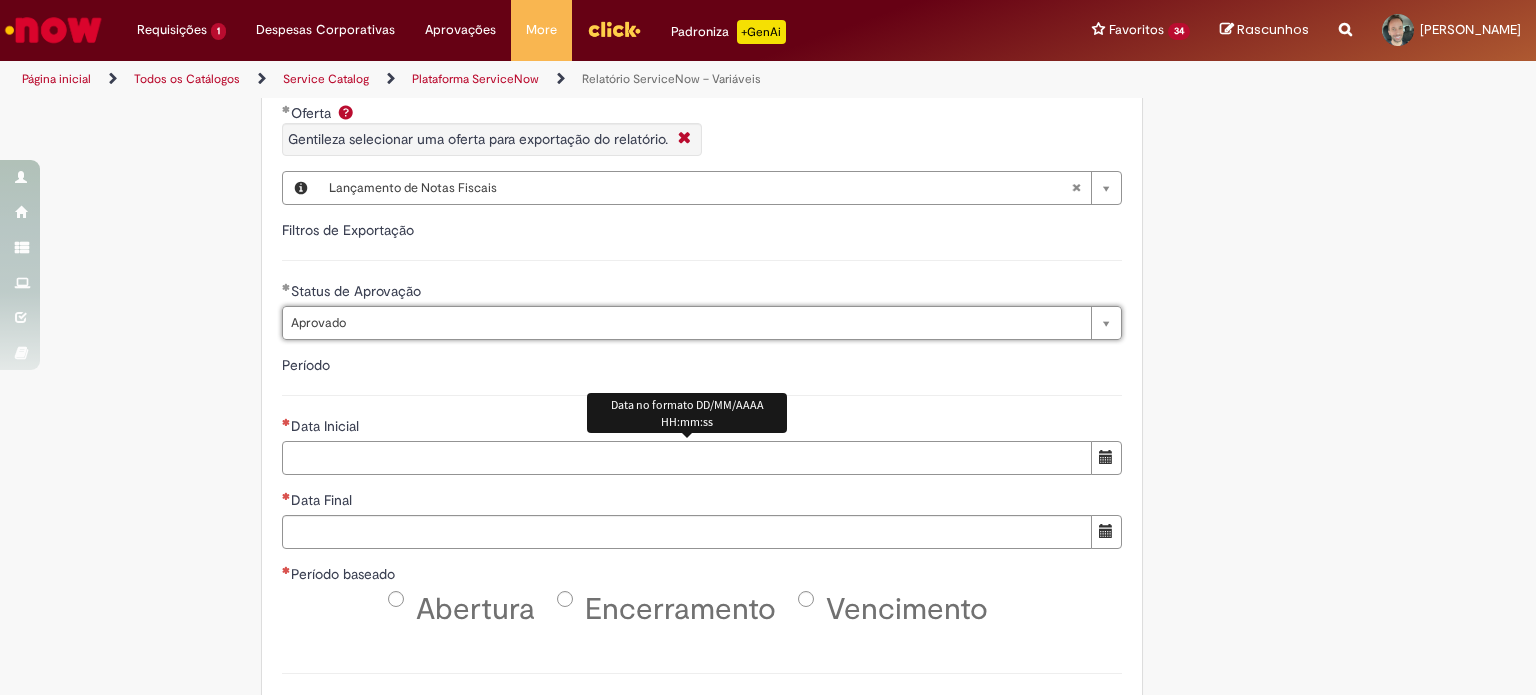 click on "Data Inicial" at bounding box center (687, 458) 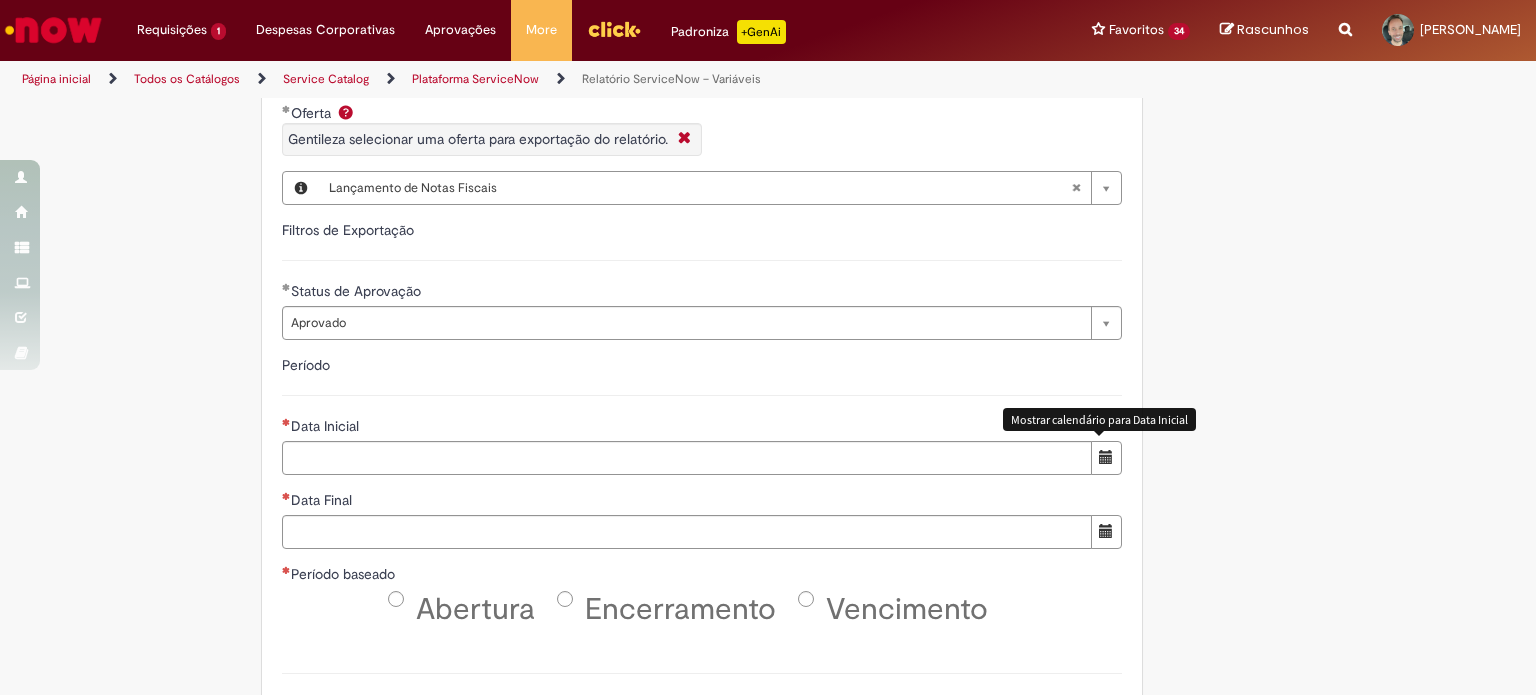 click at bounding box center (1106, 457) 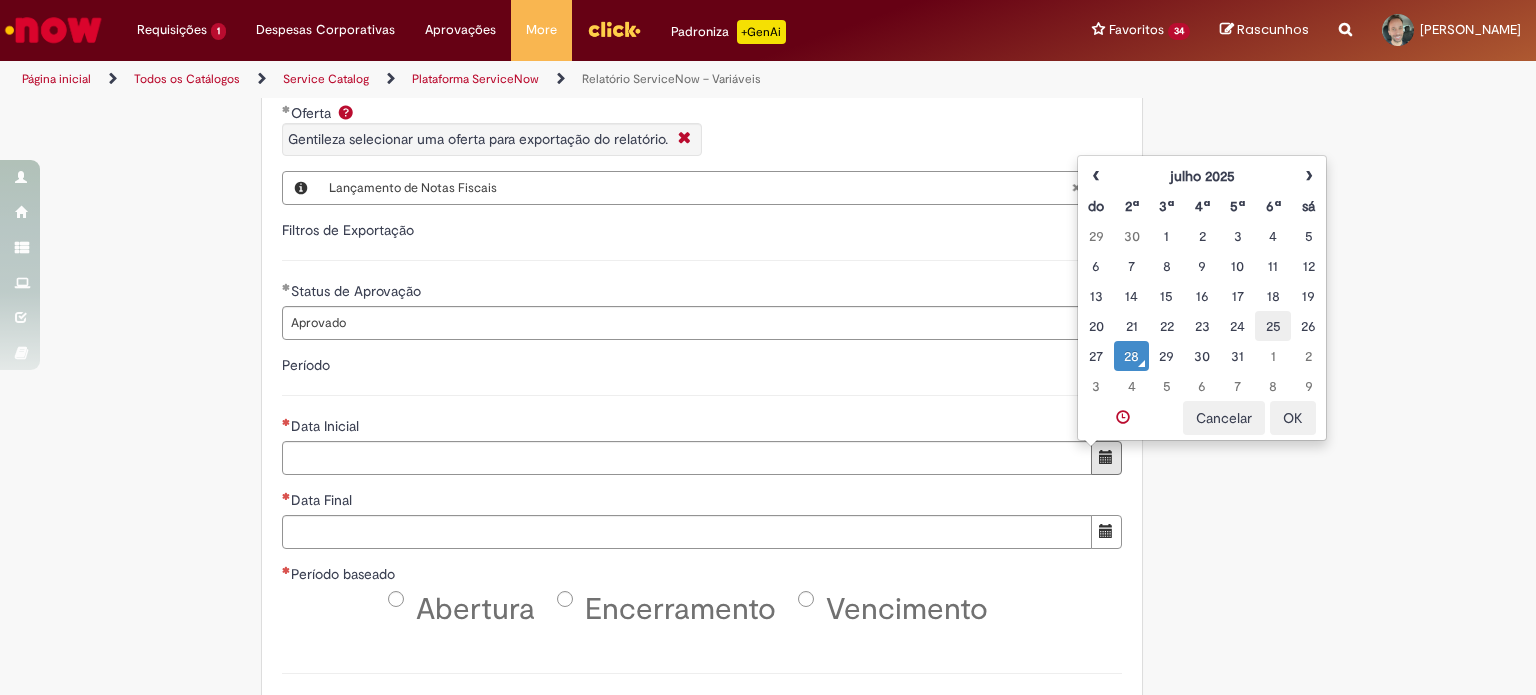 click on "25" at bounding box center [1272, 326] 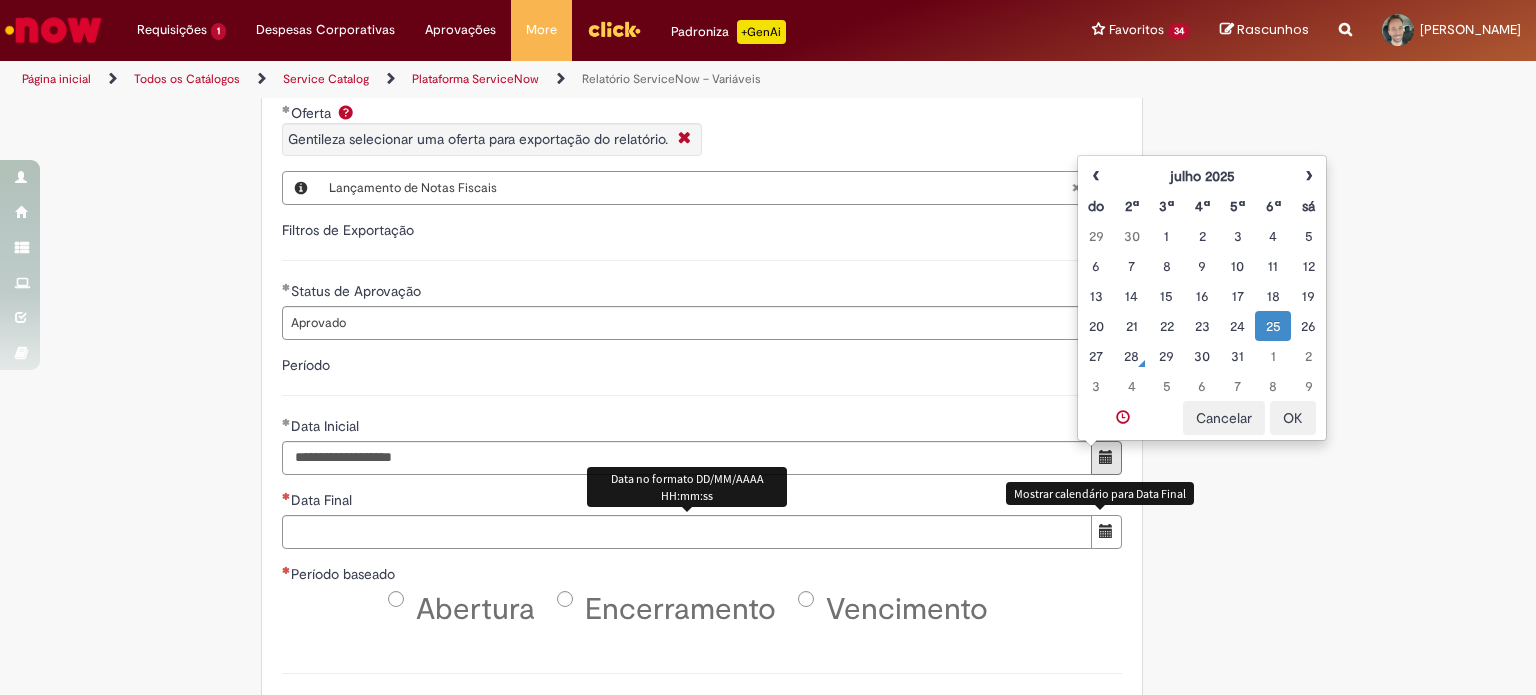click at bounding box center (1107, 532) 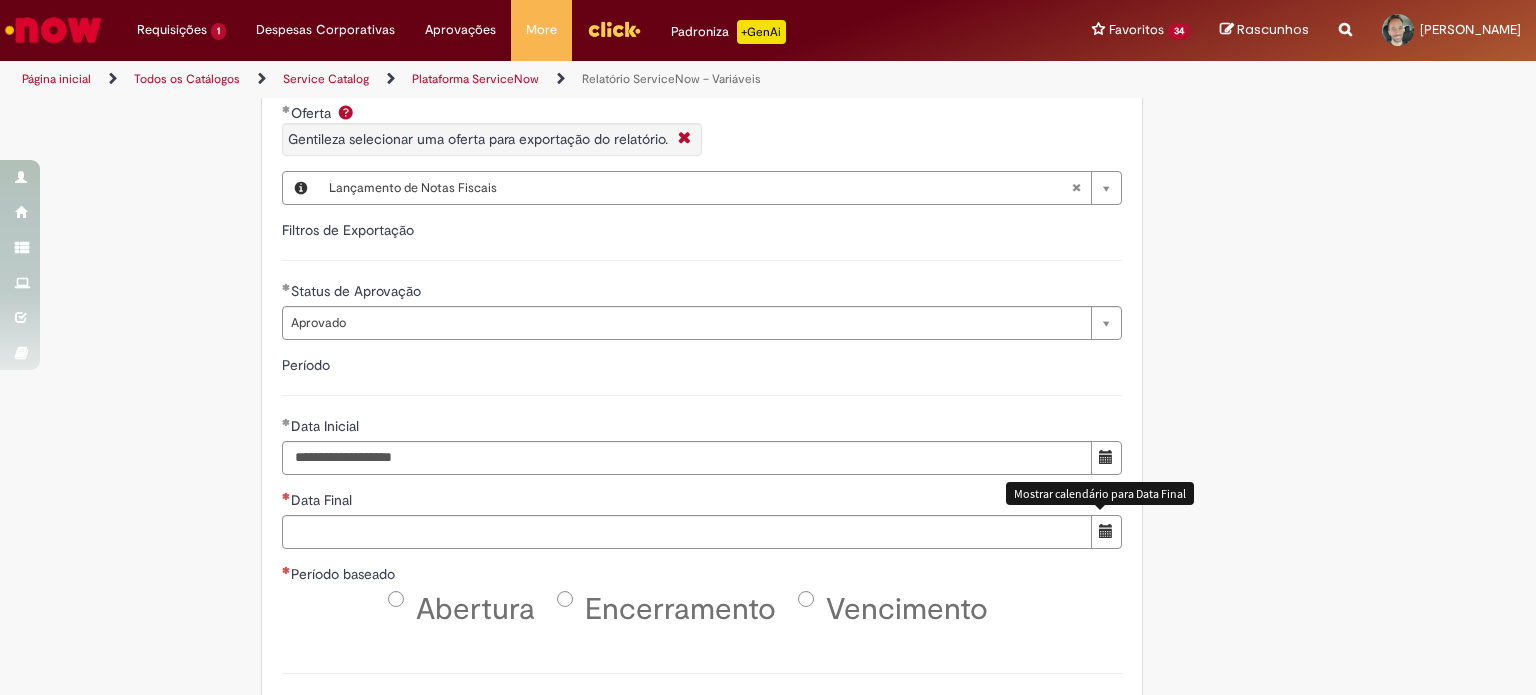 click at bounding box center [1106, 532] 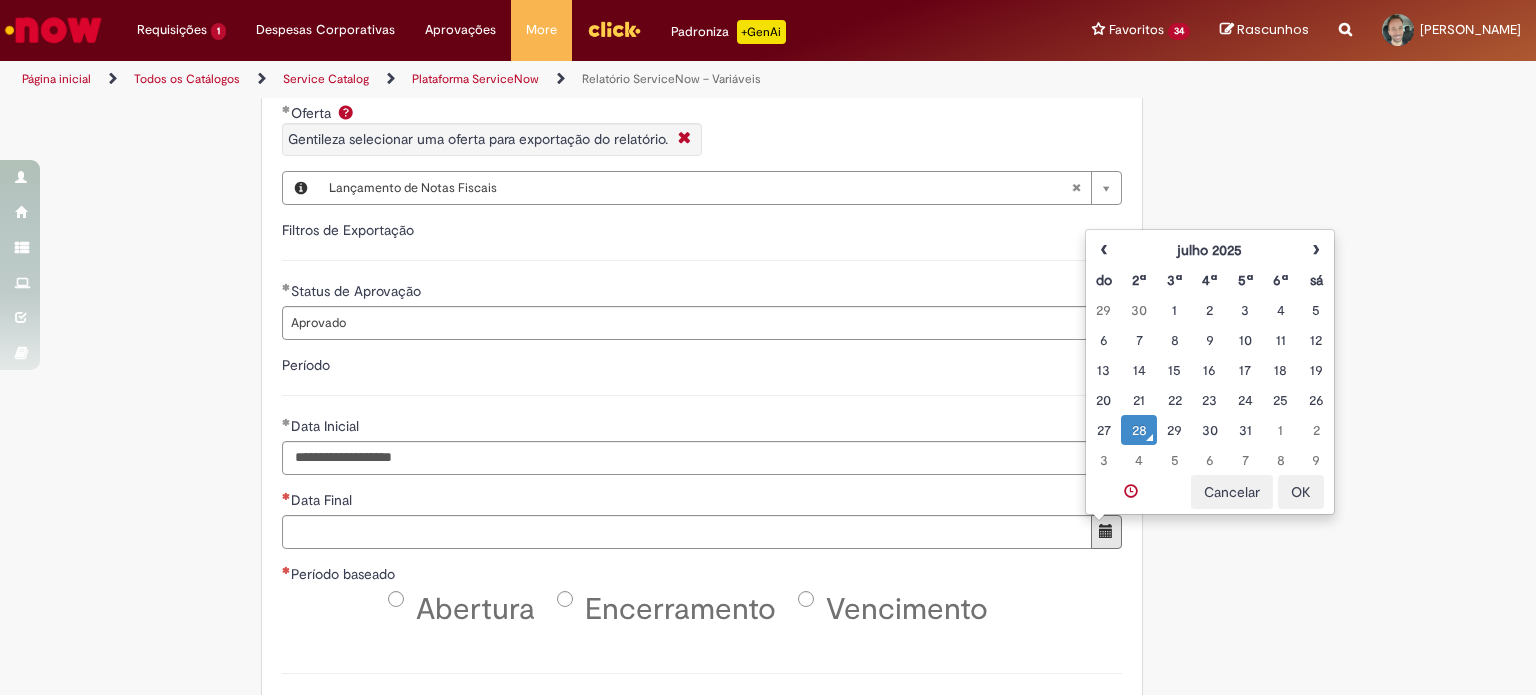 click on "28" at bounding box center (1138, 430) 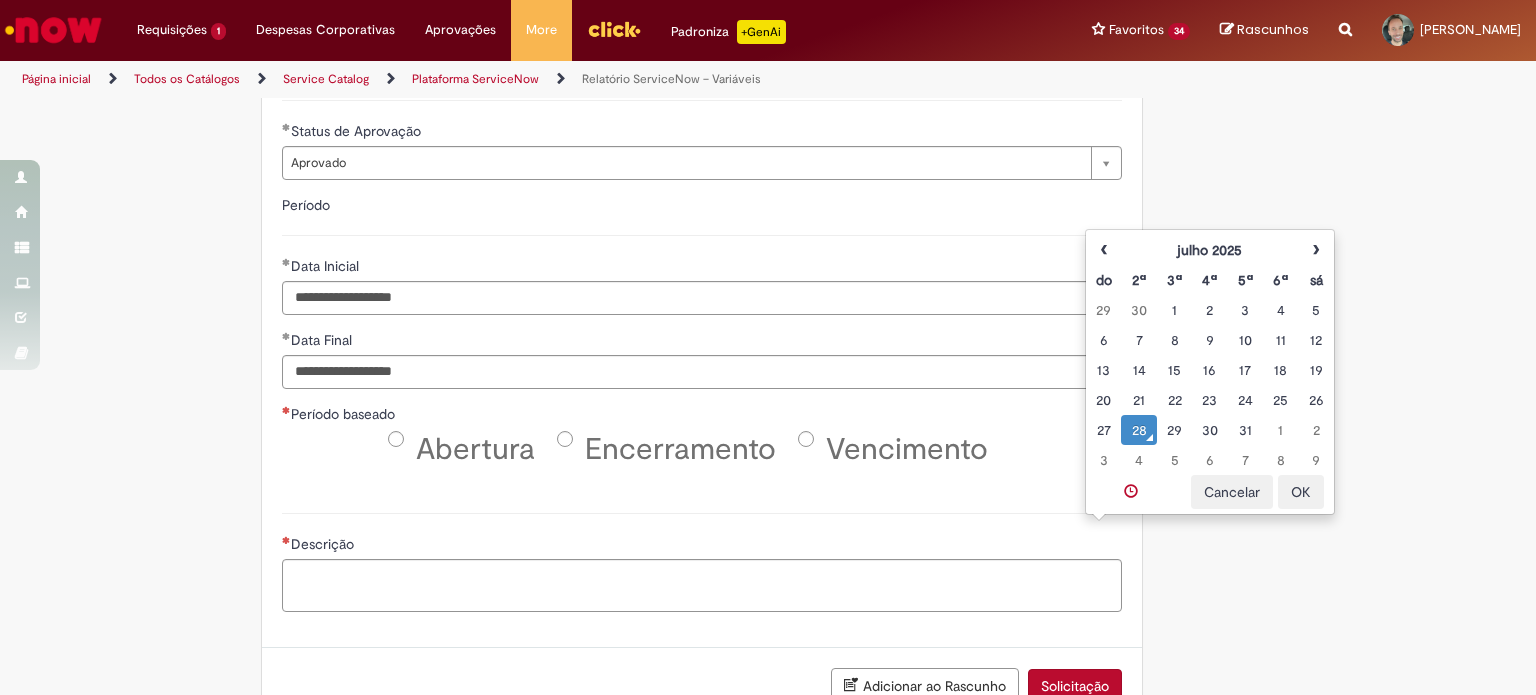 scroll, scrollTop: 900, scrollLeft: 0, axis: vertical 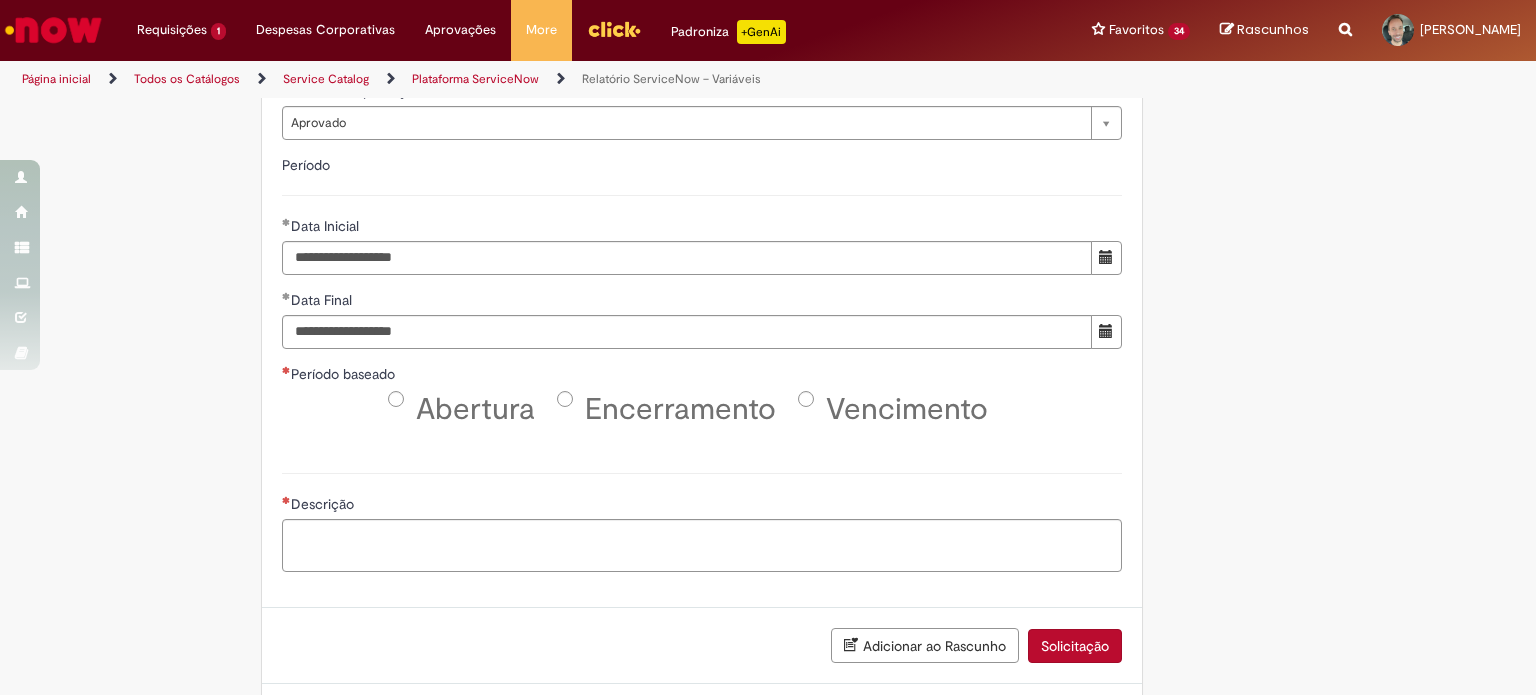 click on "Abertura" at bounding box center [475, 409] 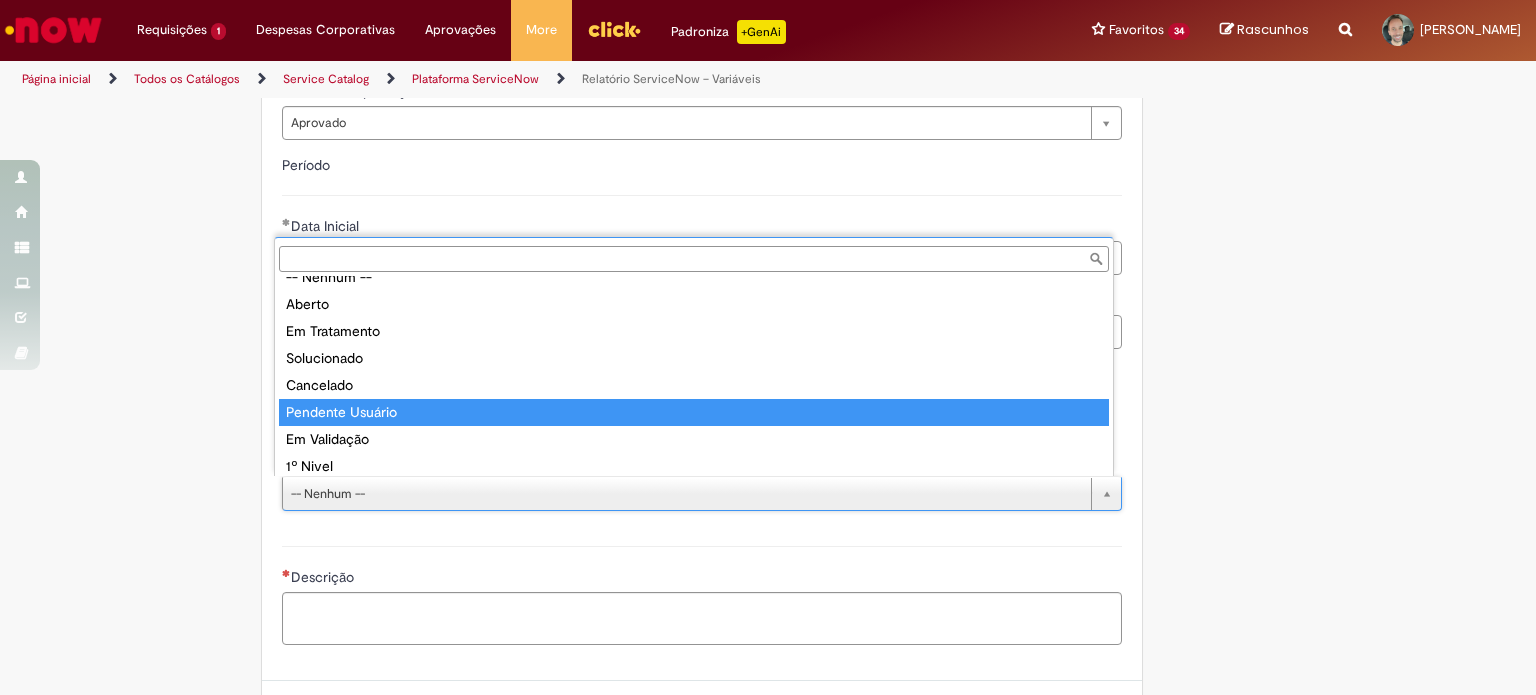 scroll, scrollTop: 0, scrollLeft: 0, axis: both 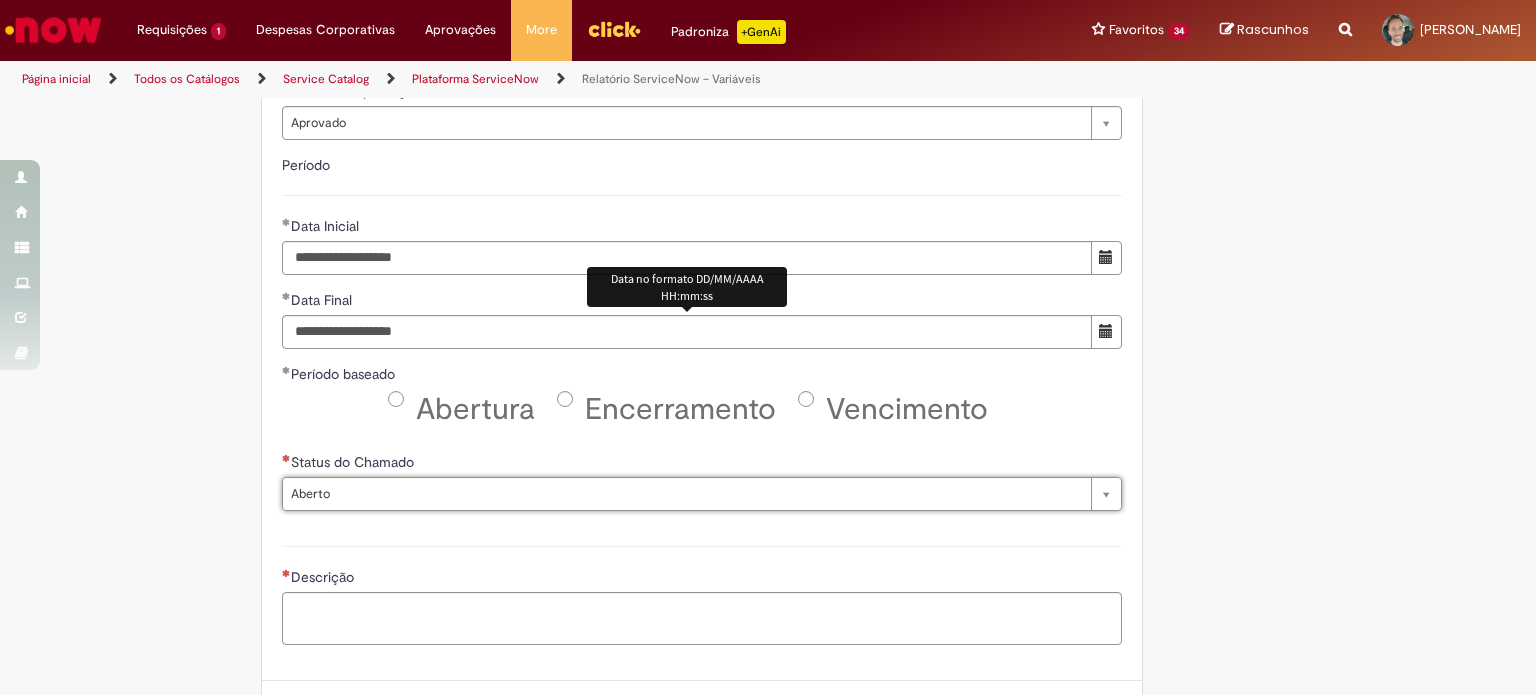 type on "******" 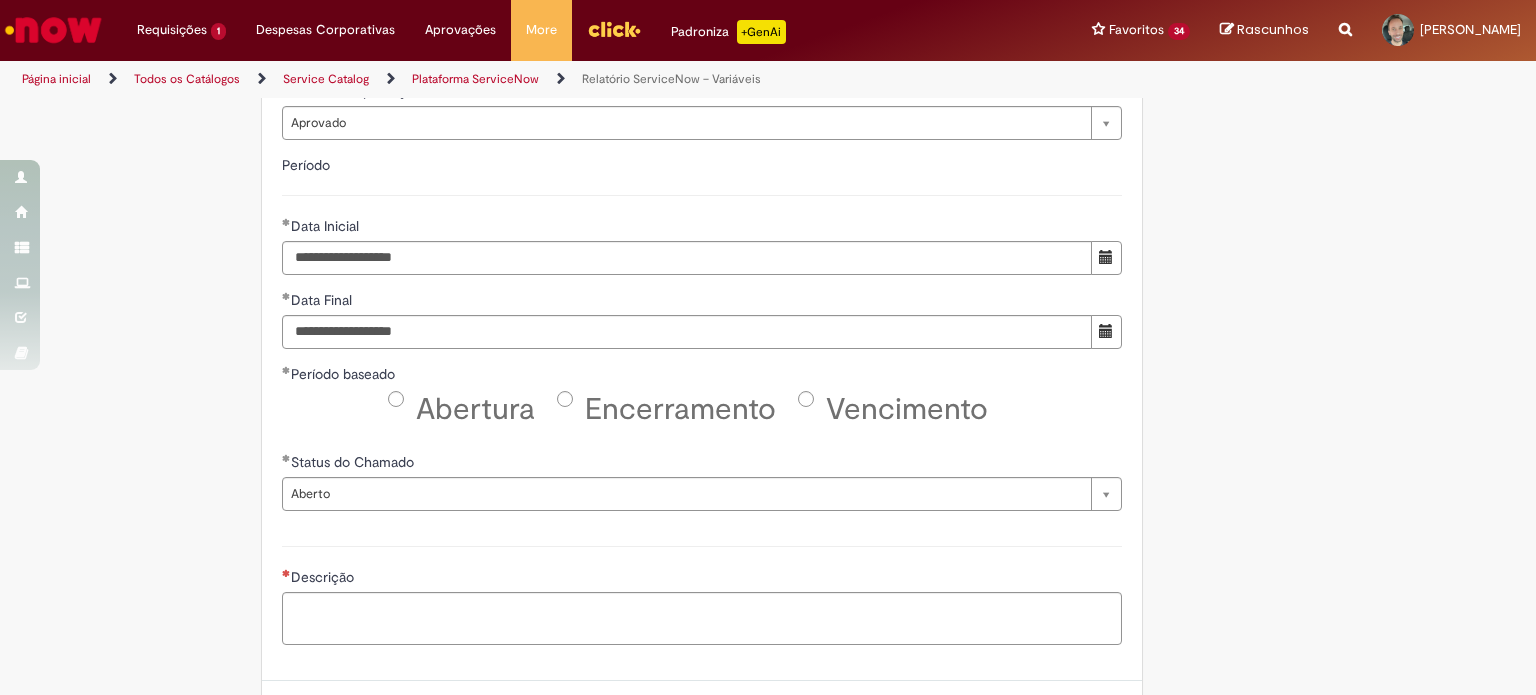 click on "Tire dúvidas com LupiAssist    +GenAI
Oi! Eu sou LupiAssist, uma Inteligência Artificial Generativa em constante aprendizado   Meu conteúdo é monitorado para trazer uma melhor experiência
Dúvidas comuns:
Só mais um instante, estou consultando nossas bases de conhecimento  e escrevendo a melhor resposta pra você!
Title
Lorem ipsum dolor sit amet    Fazer uma nova pergunta
Gerei esta resposta utilizando IA Generativa em conjunto com os nossos padrões. Em caso de divergência, os documentos oficiais prevalecerão.
Saiba mais em:
Ou ligue para:
E aí, te ajudei?
Sim, obrigado!" at bounding box center (768, 33) 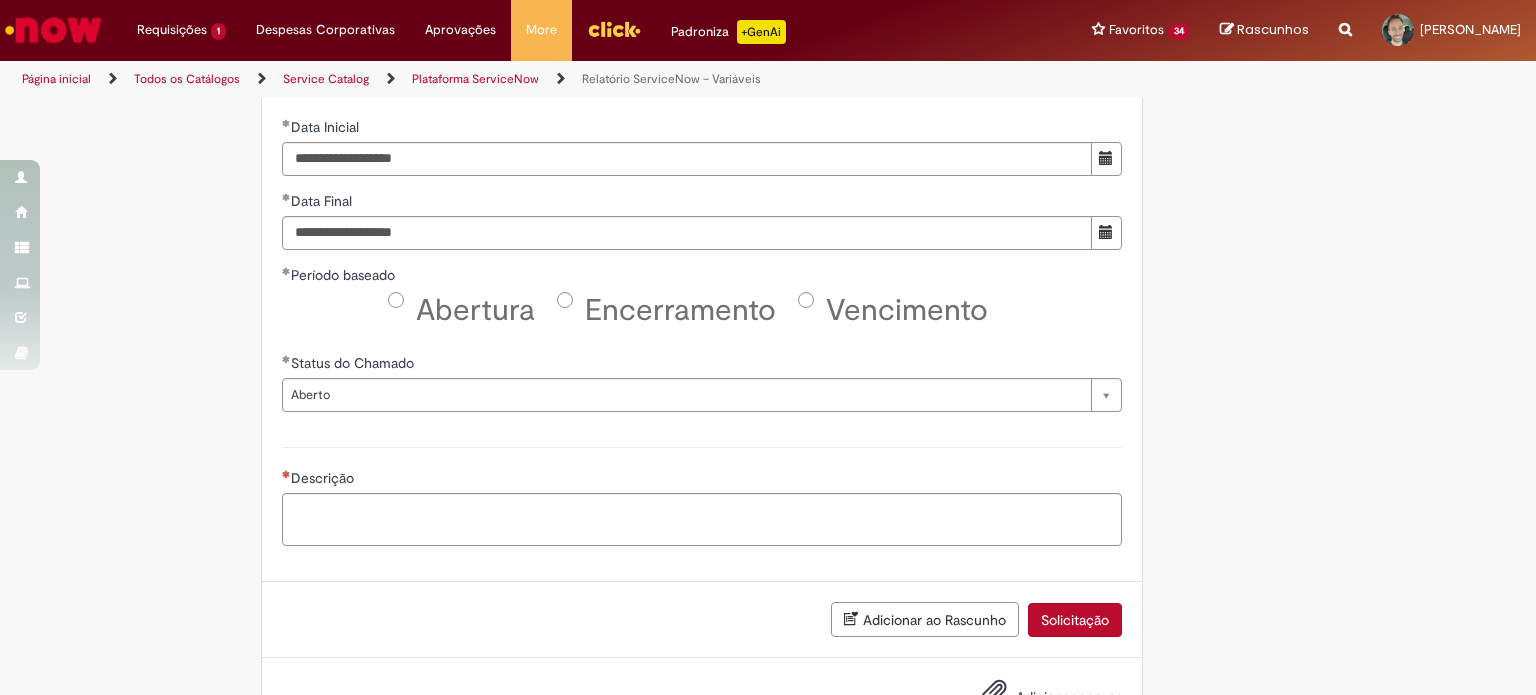 scroll, scrollTop: 1000, scrollLeft: 0, axis: vertical 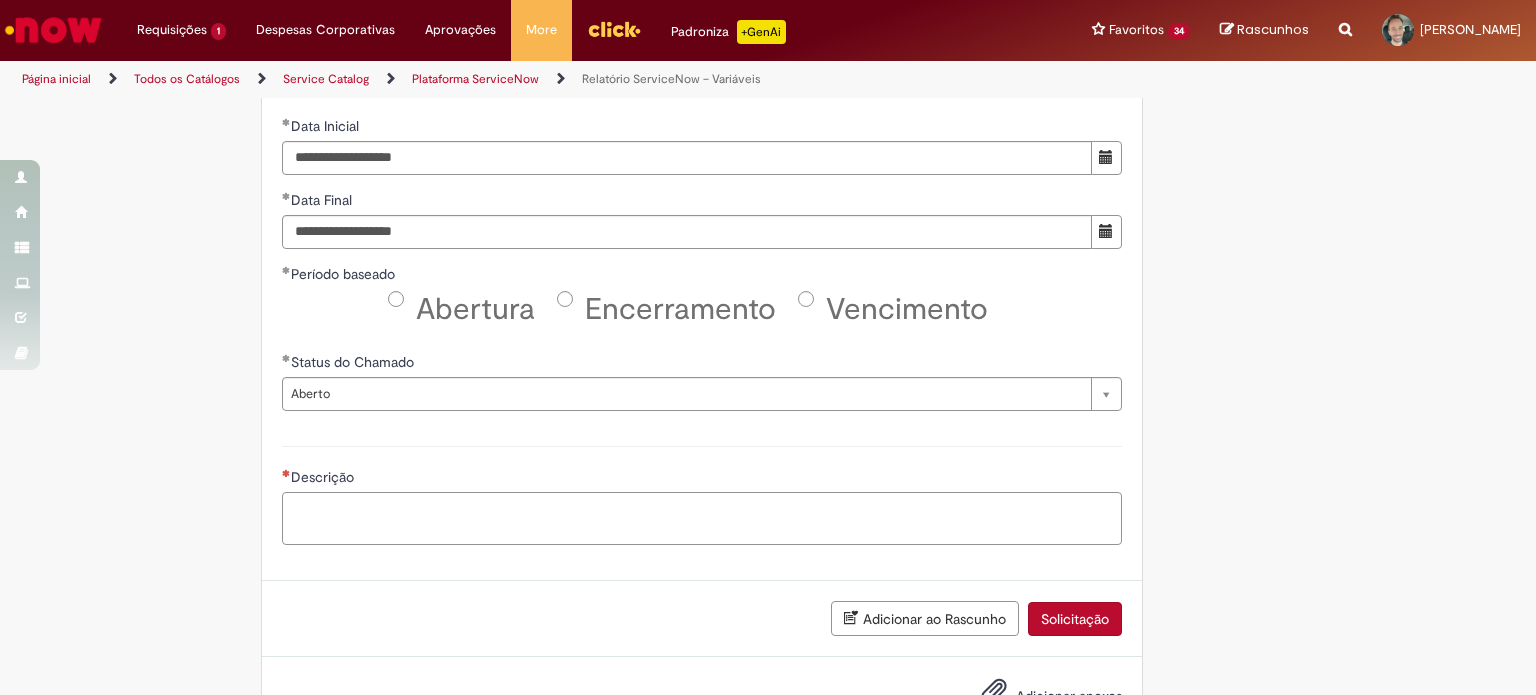 click on "Descrição" at bounding box center [702, 519] 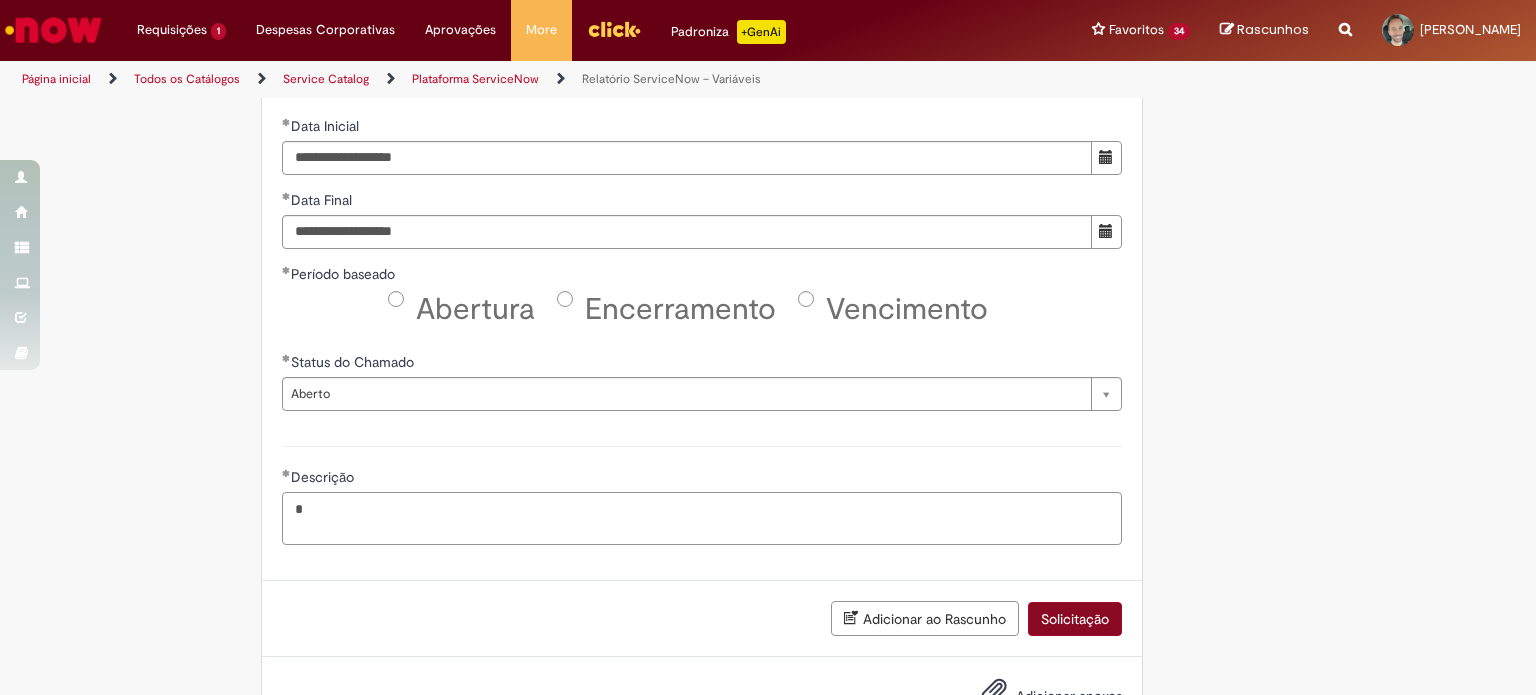 type on "*" 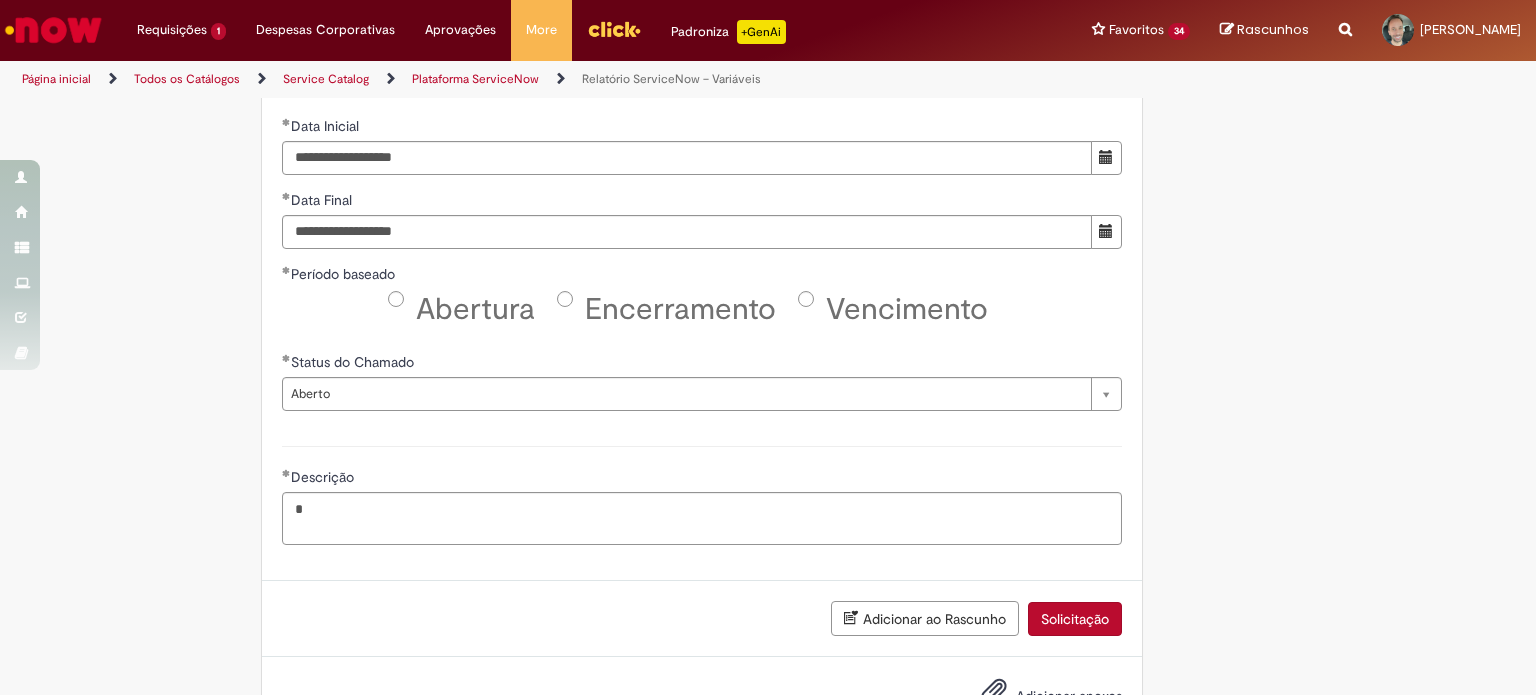 click on "Solicitação" at bounding box center (1075, 619) 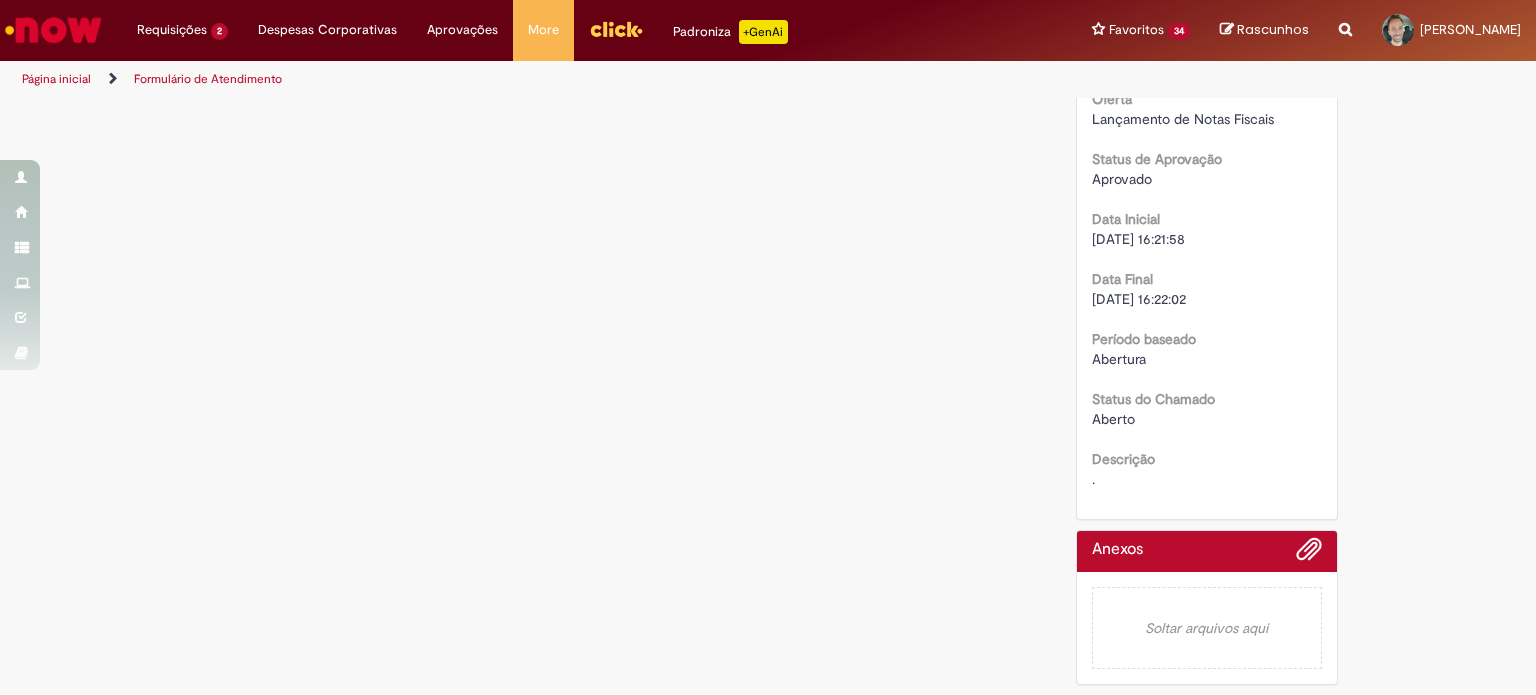 scroll, scrollTop: 0, scrollLeft: 0, axis: both 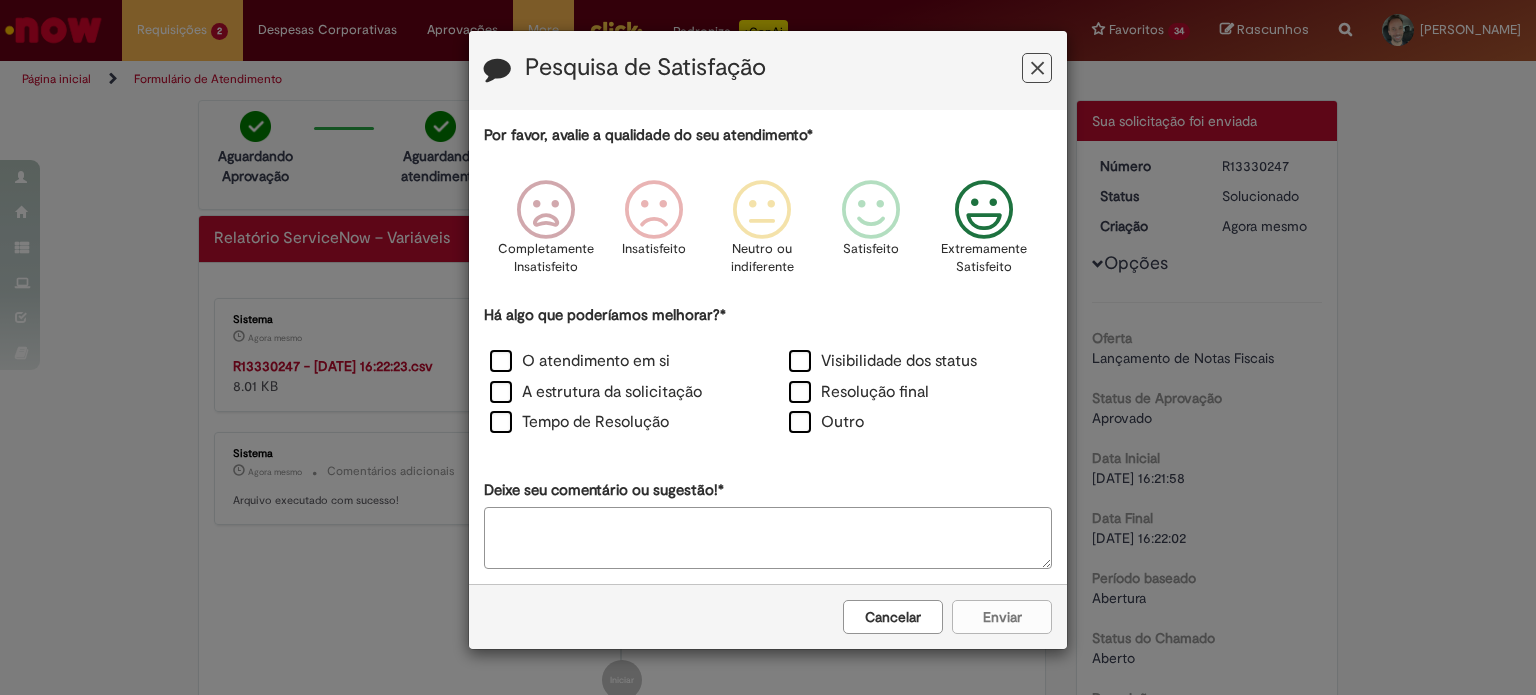 drag, startPoint x: 1000, startPoint y: 202, endPoint x: 672, endPoint y: 342, distance: 356.62866 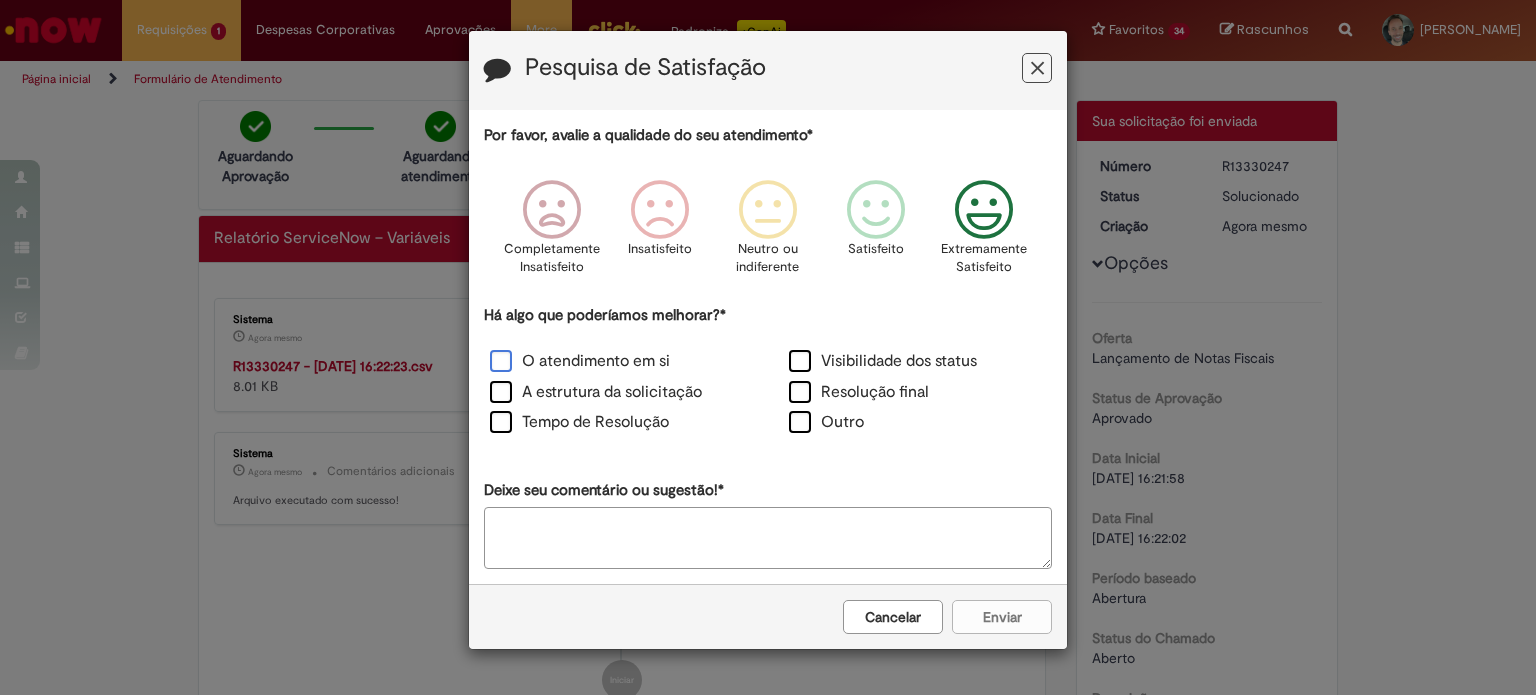 click on "O atendimento em si" at bounding box center (580, 361) 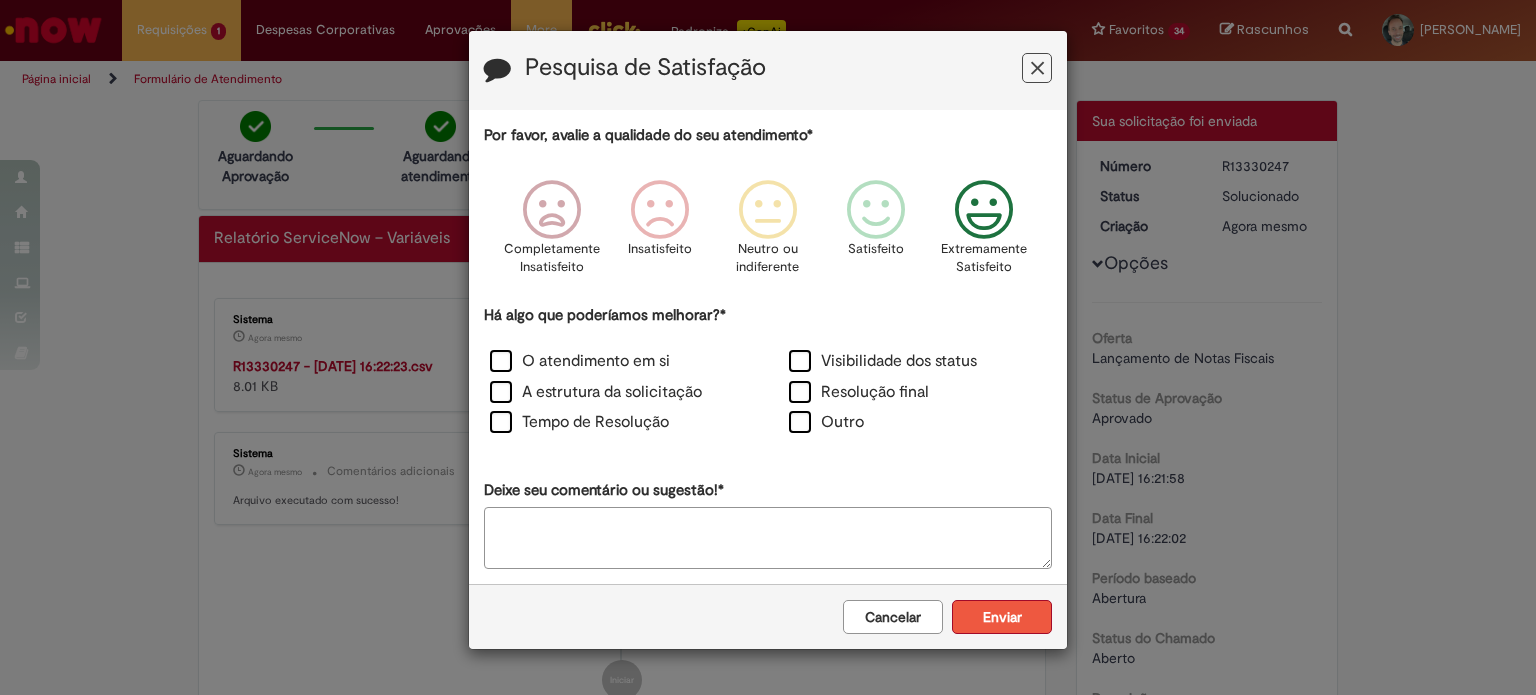 click on "Enviar" at bounding box center (1002, 617) 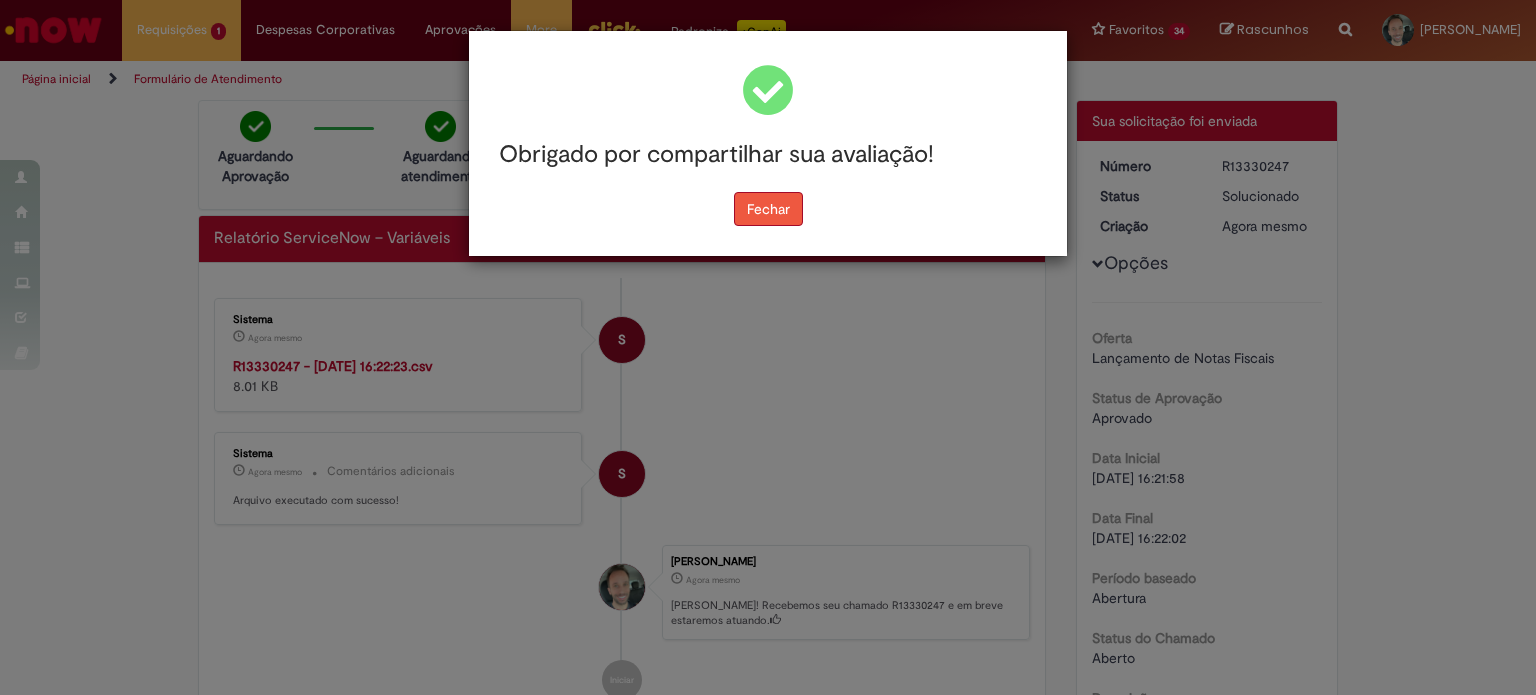 click on "Fechar" at bounding box center [768, 209] 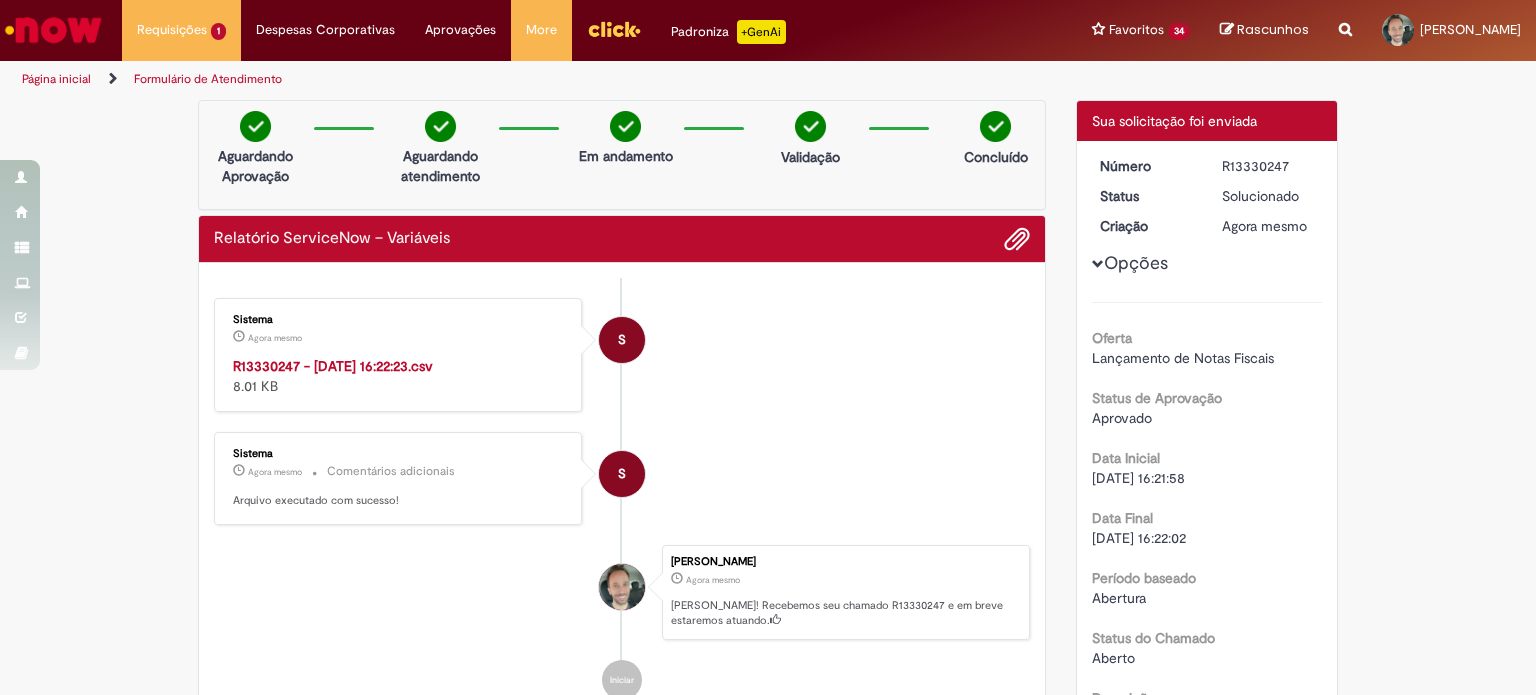 click on "R13330247 - [DATE] 16:22:23.csv" at bounding box center (333, 366) 